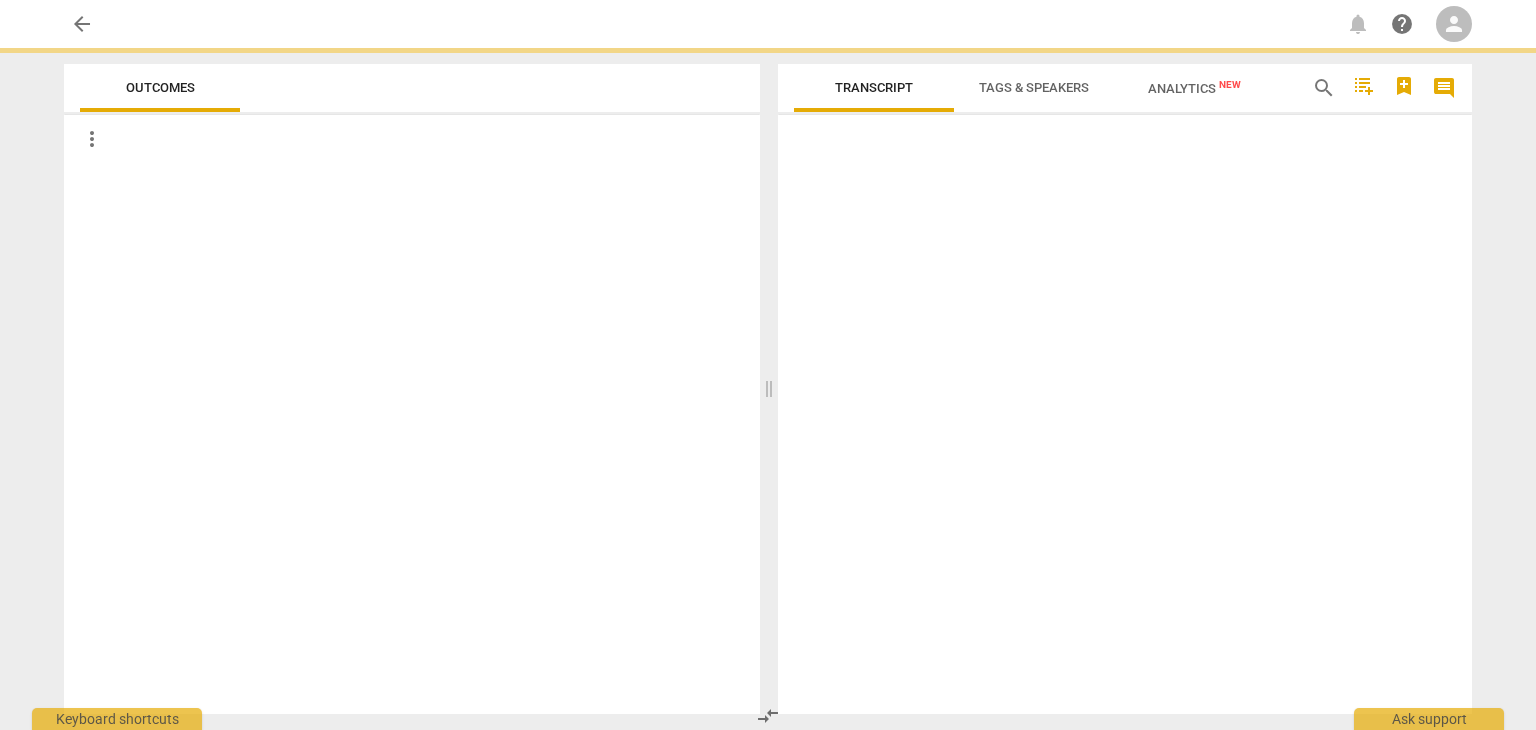 scroll, scrollTop: 0, scrollLeft: 0, axis: both 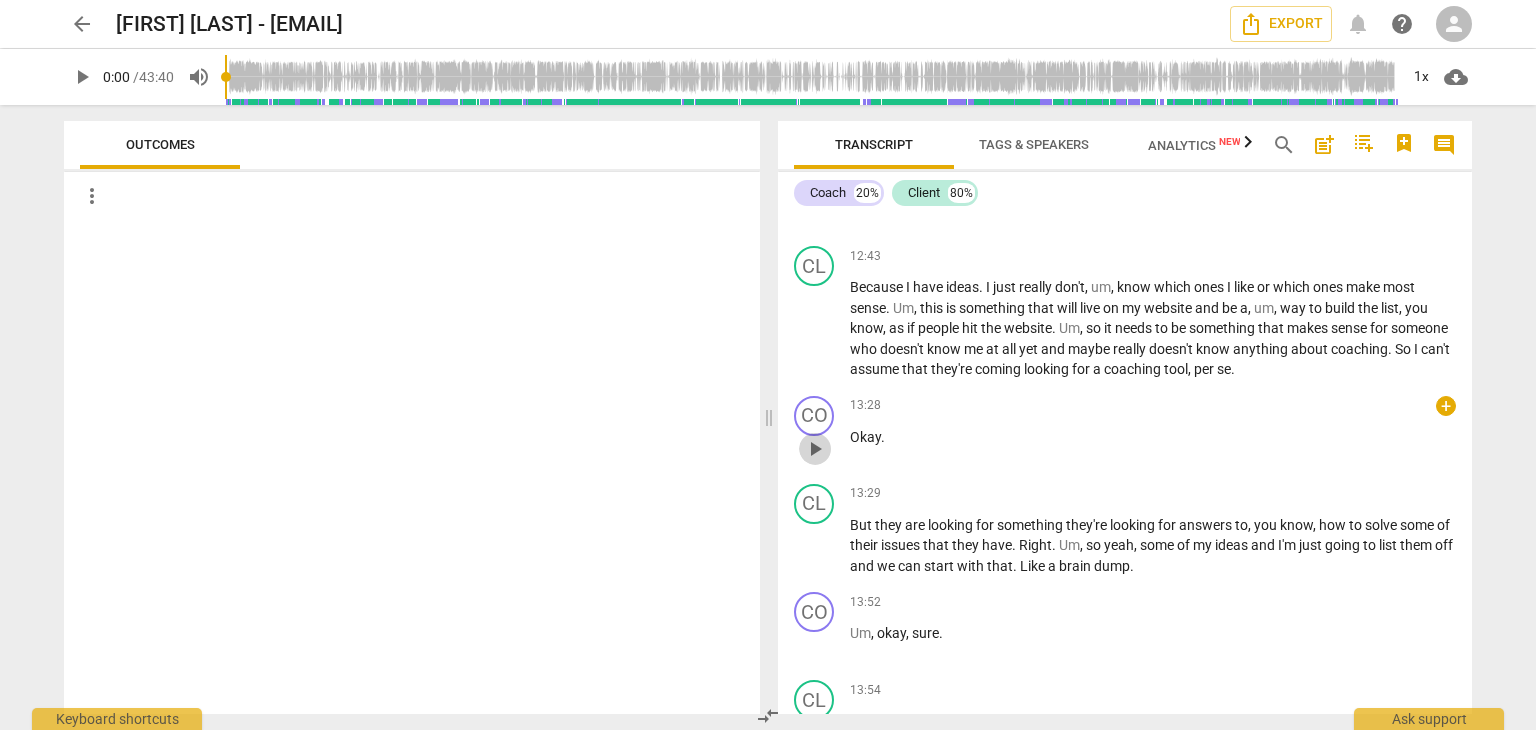 click on "play_arrow" at bounding box center (815, 449) 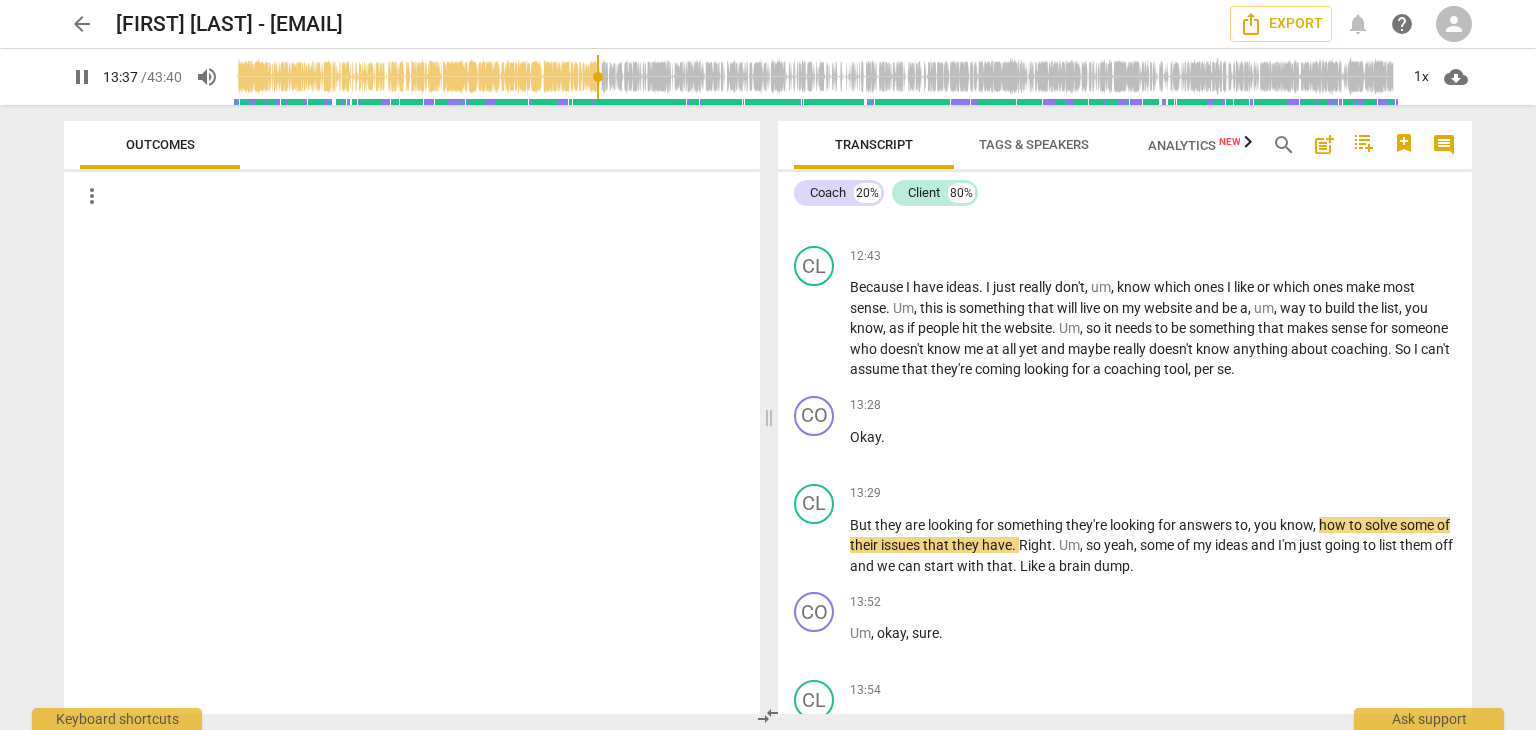 click at bounding box center (412, 467) 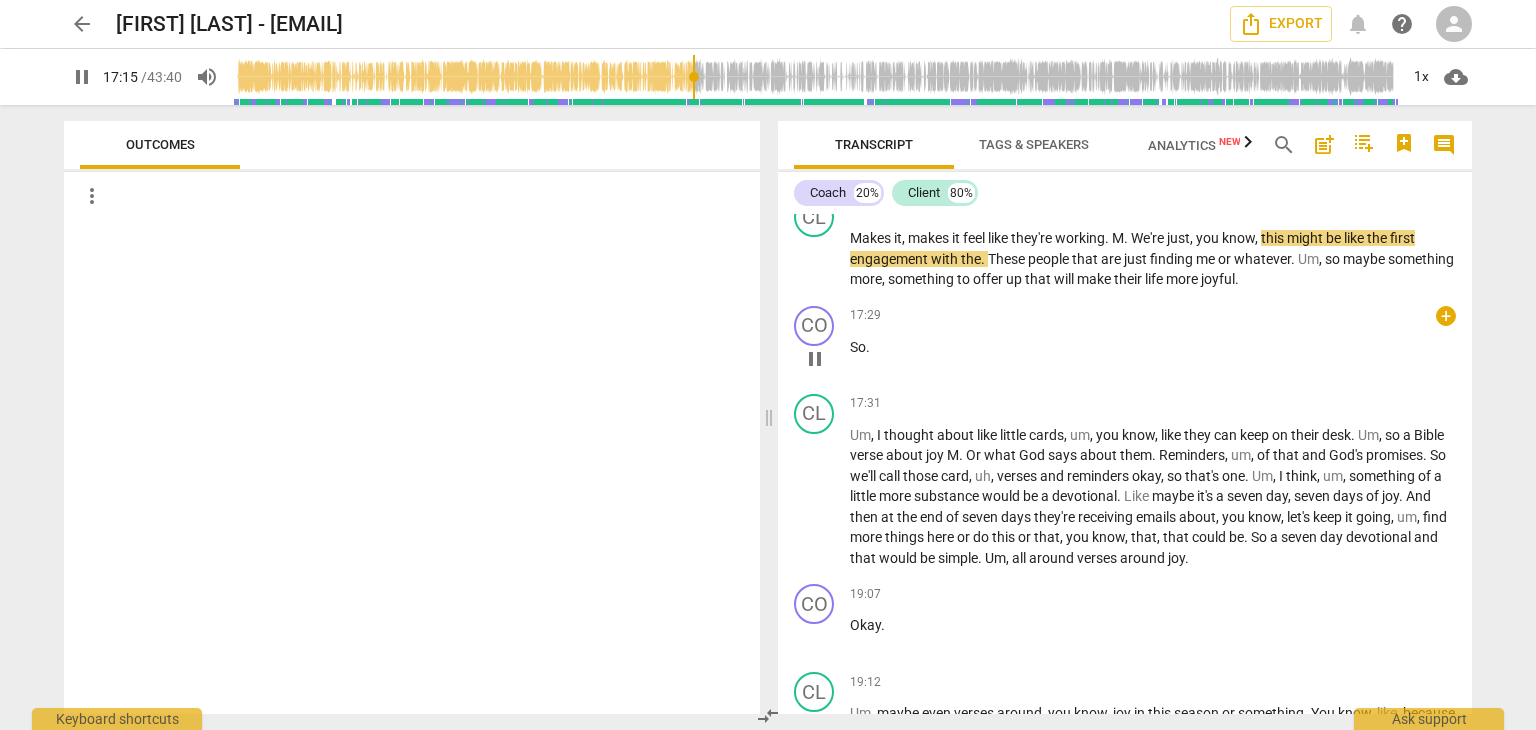 scroll, scrollTop: 6946, scrollLeft: 0, axis: vertical 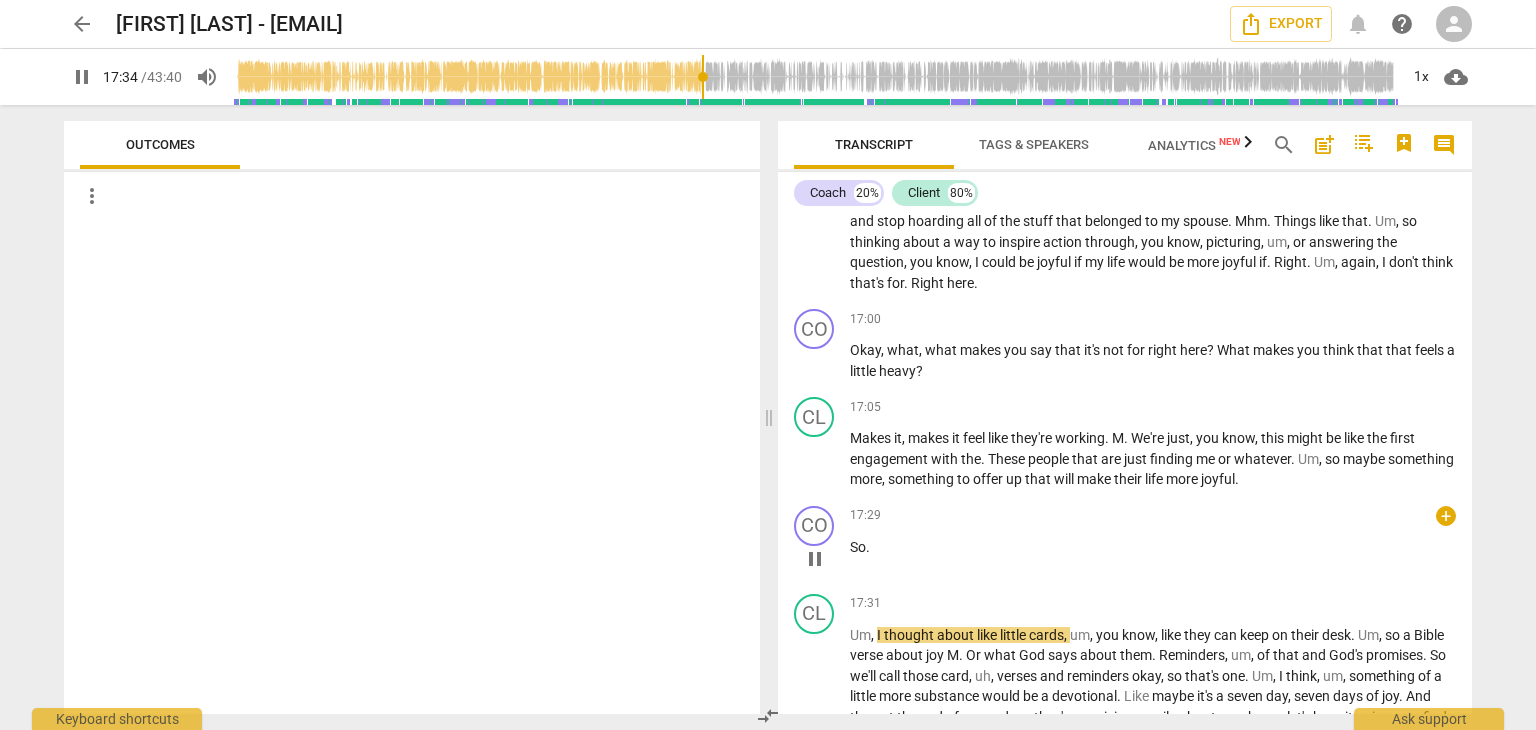 click on "So" at bounding box center (858, 547) 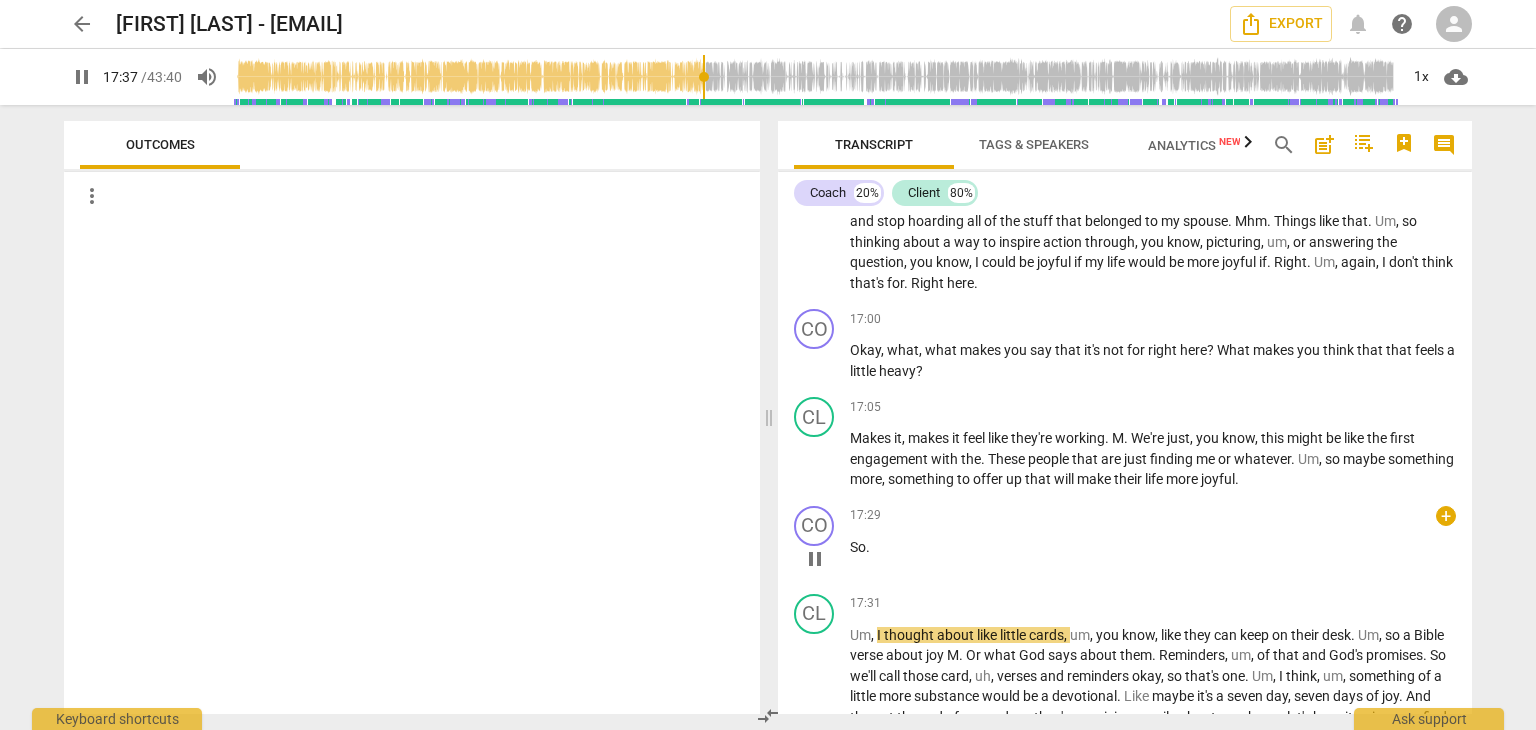 type on "1058" 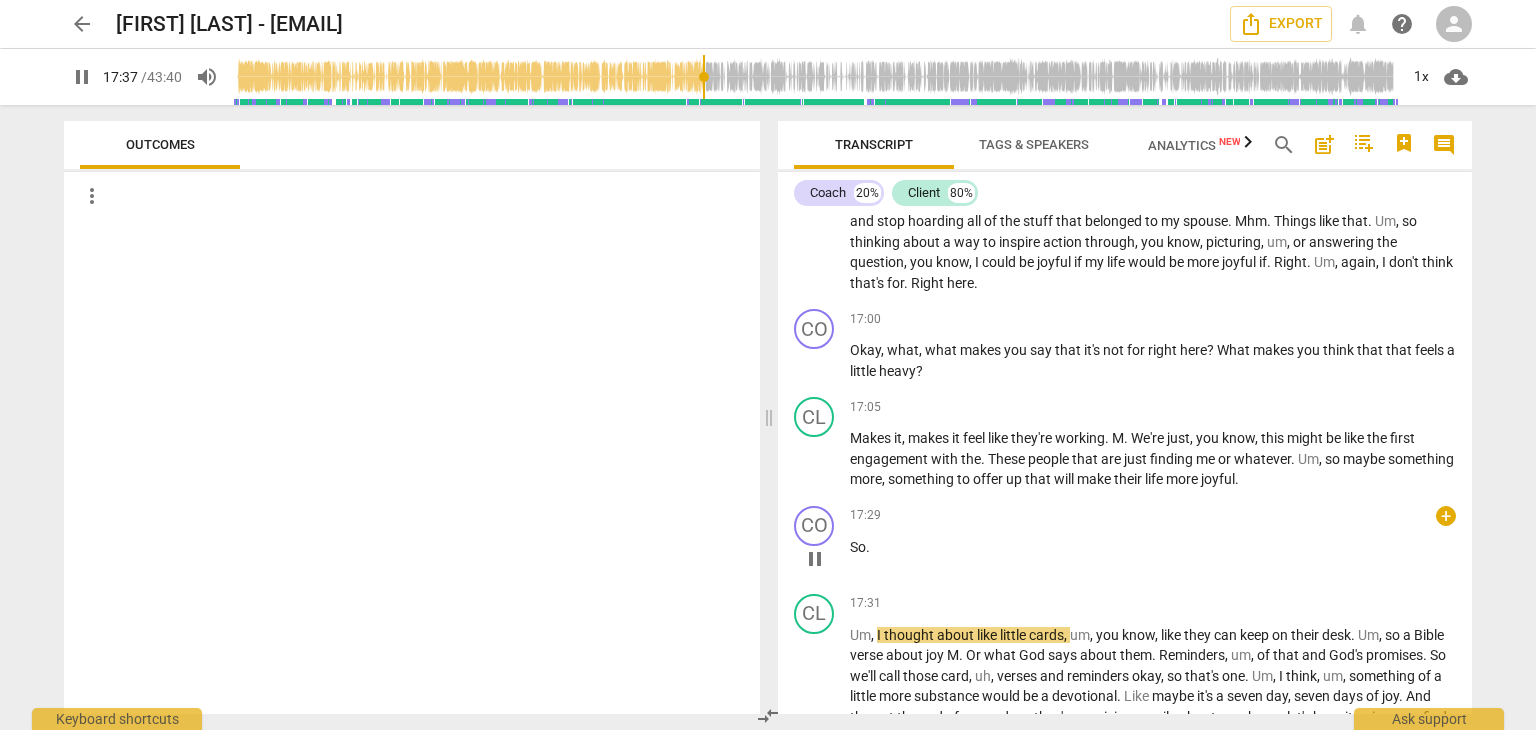 type 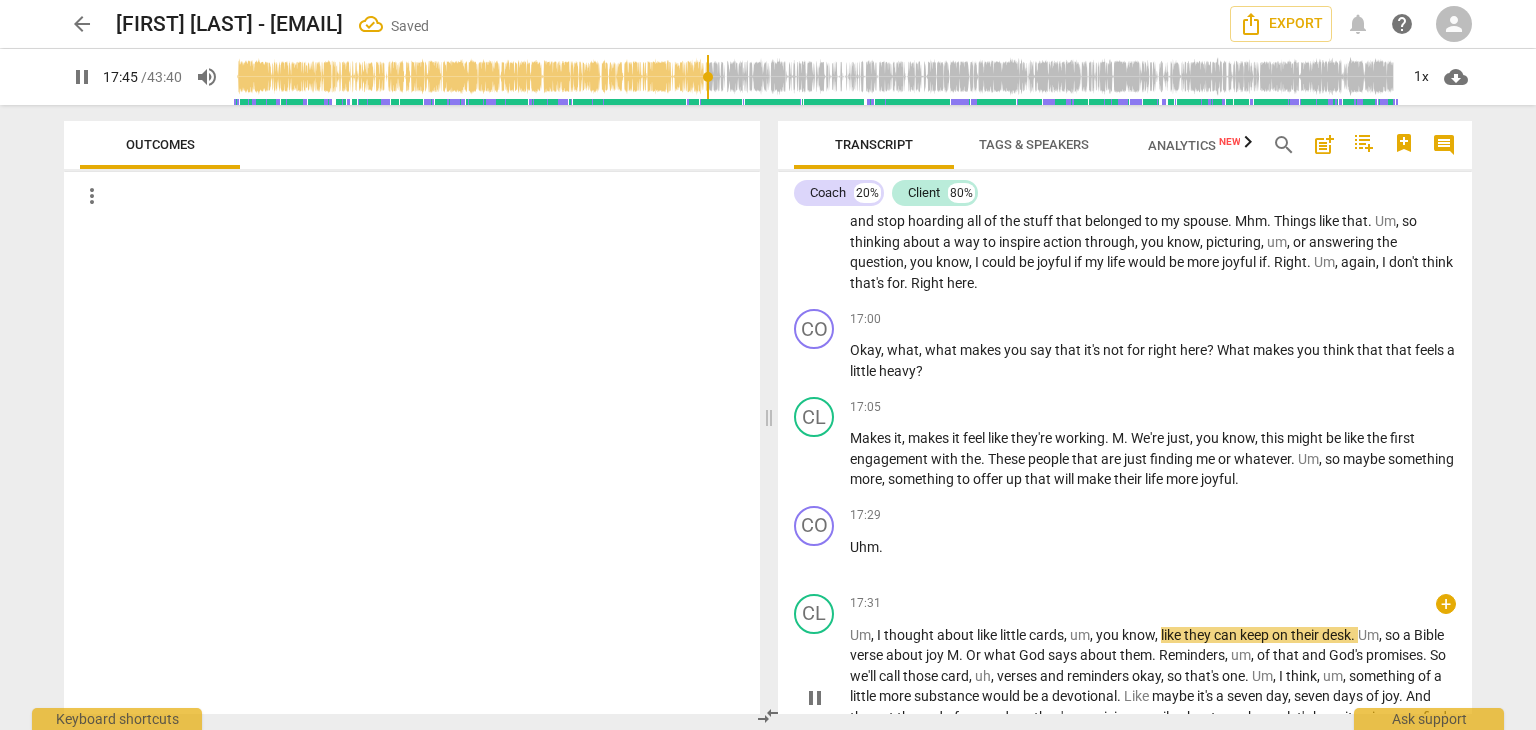 click on "Um" at bounding box center [860, 635] 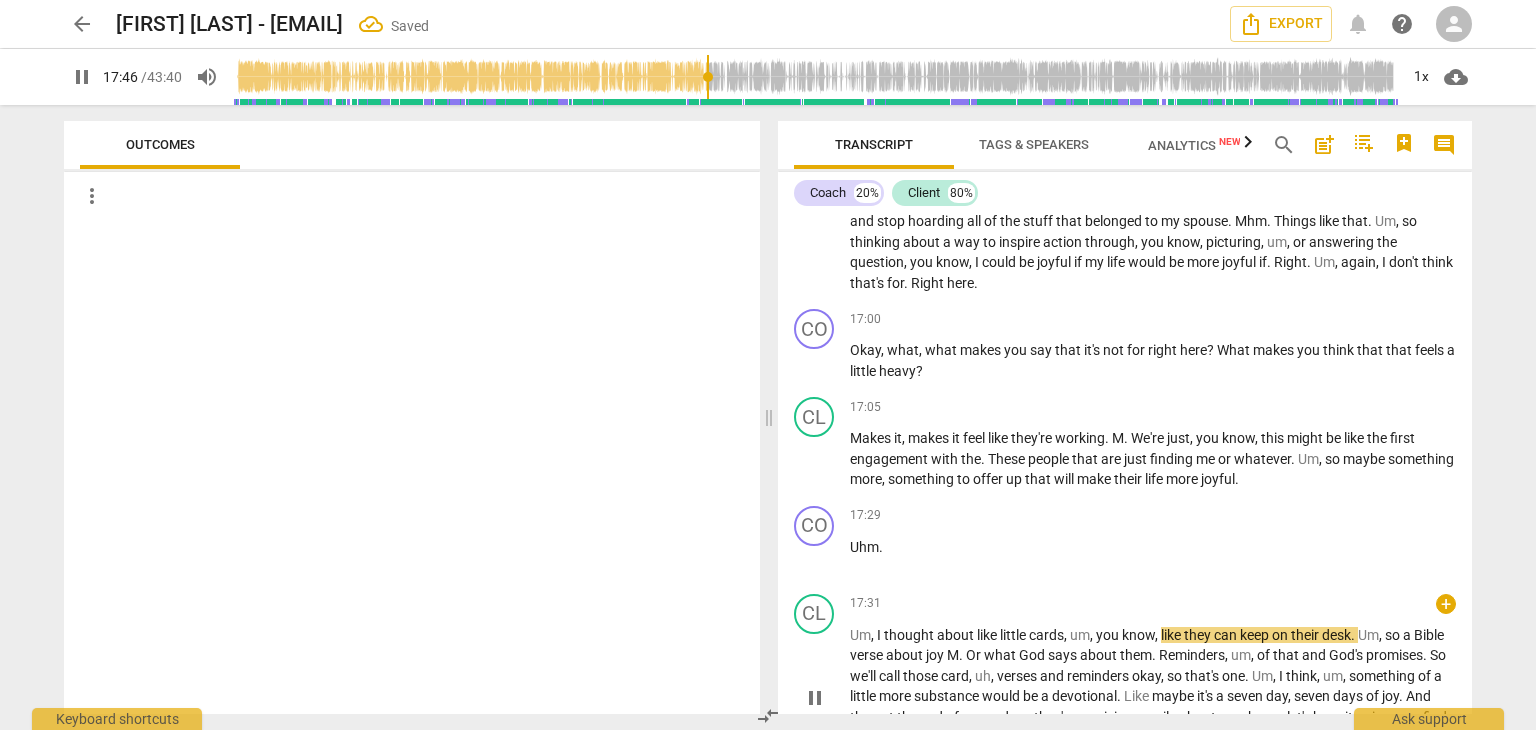 type on "1067" 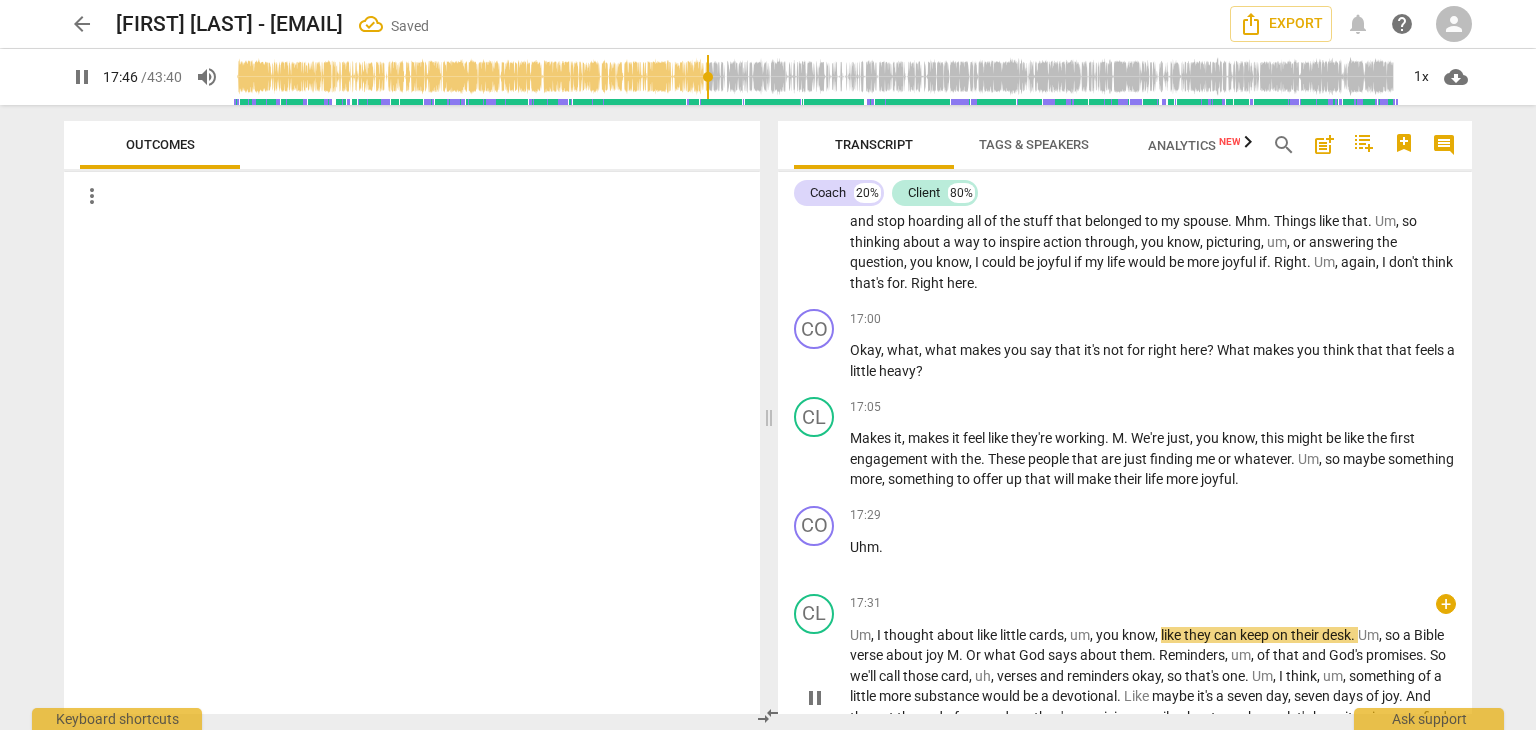 type 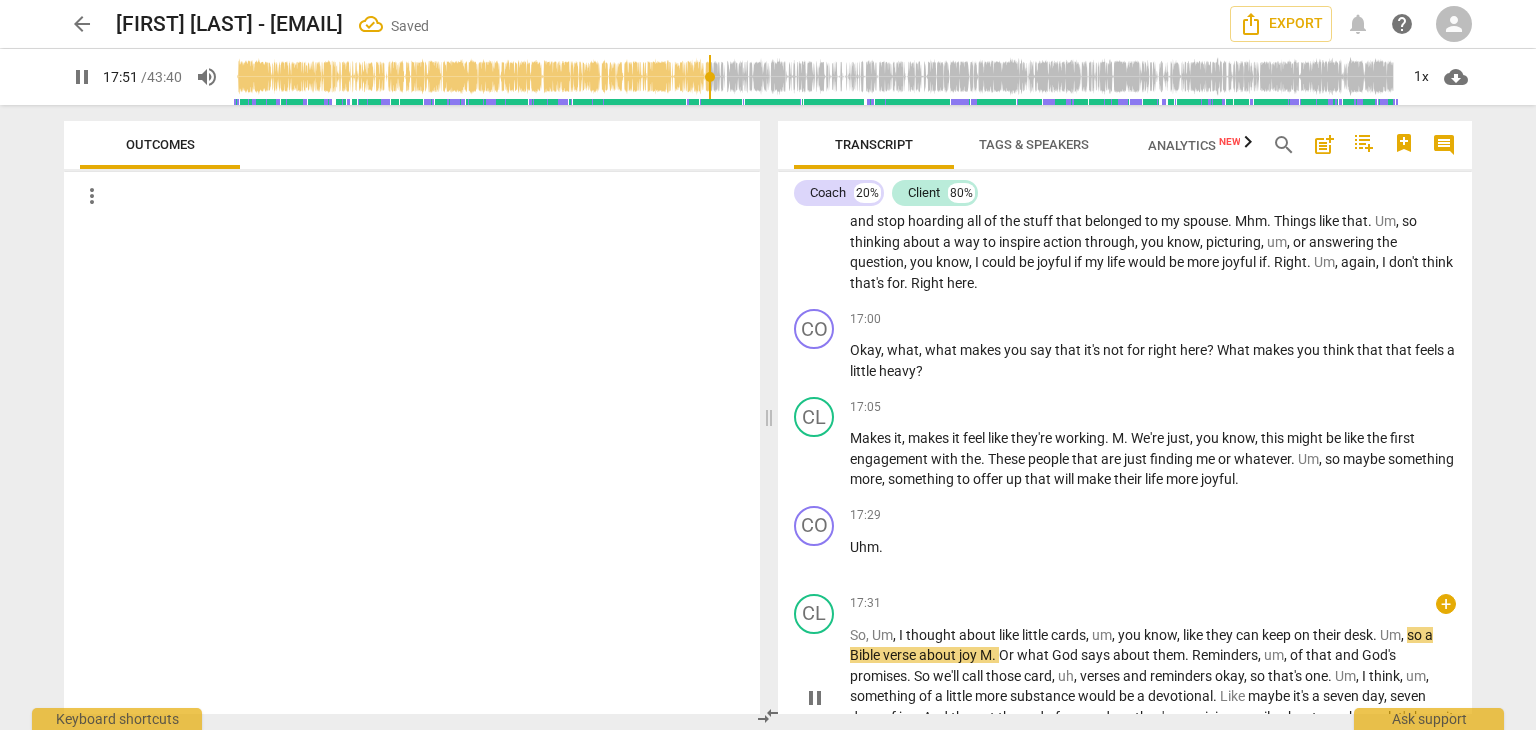 click on "So, Um" at bounding box center [871, 635] 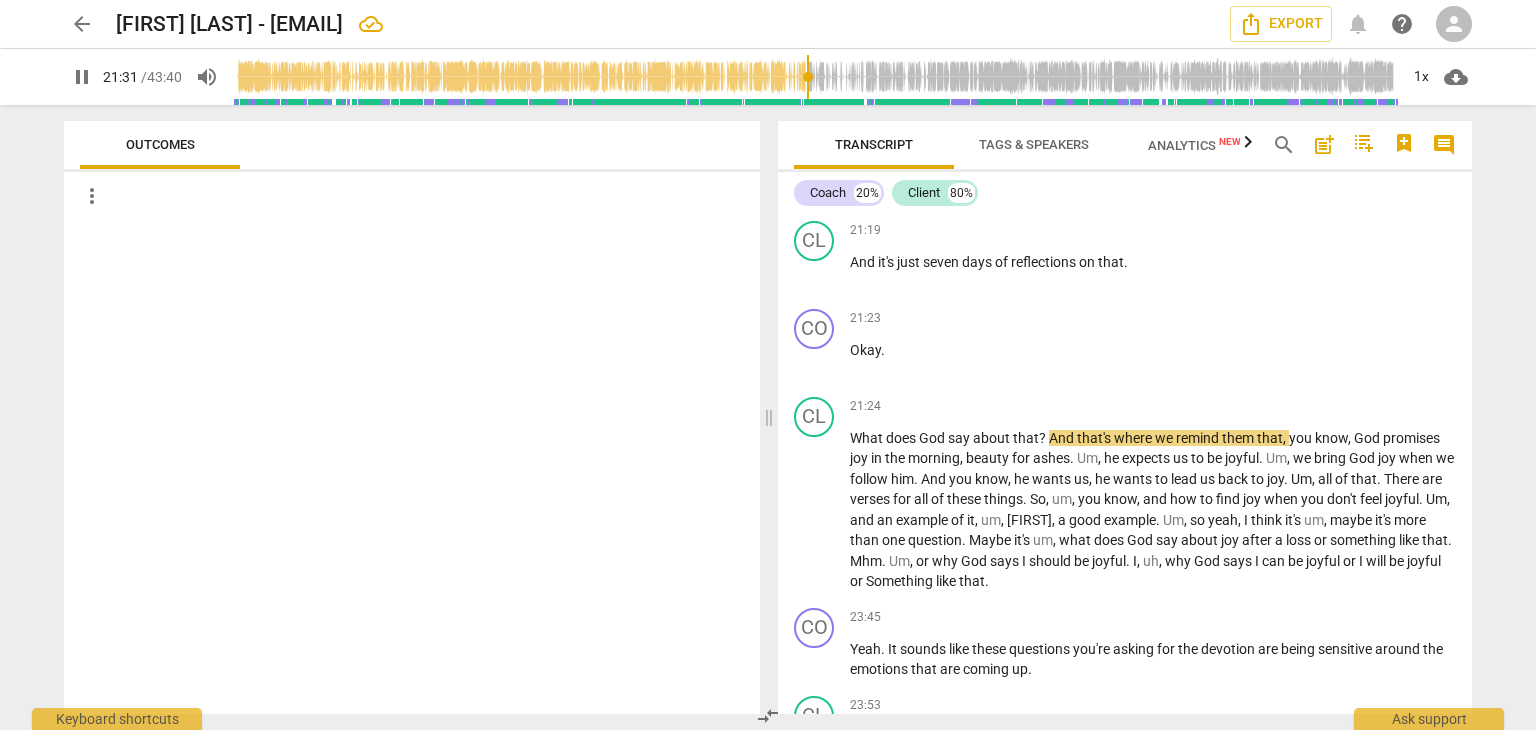 scroll, scrollTop: 7953, scrollLeft: 0, axis: vertical 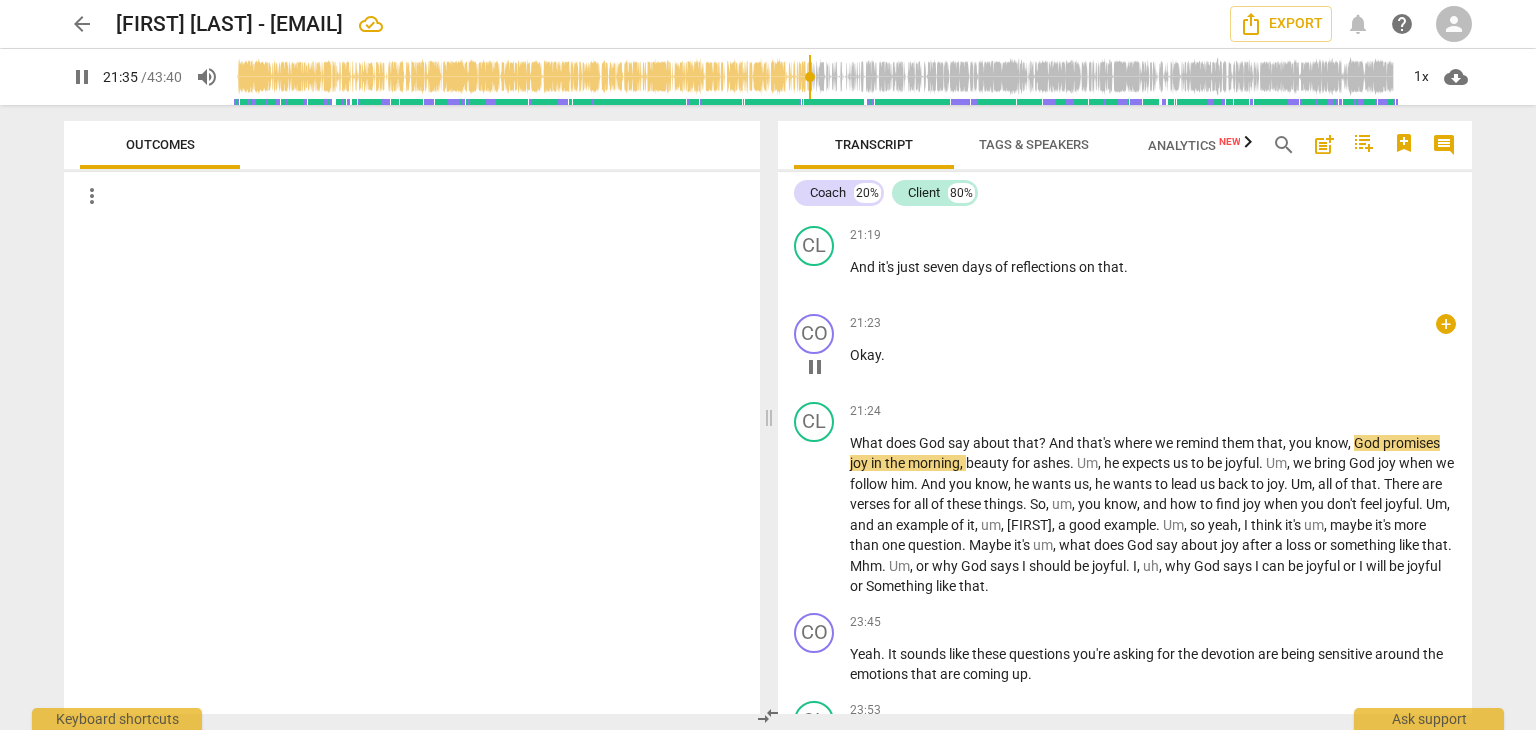 click on "Okay ." at bounding box center (1153, 355) 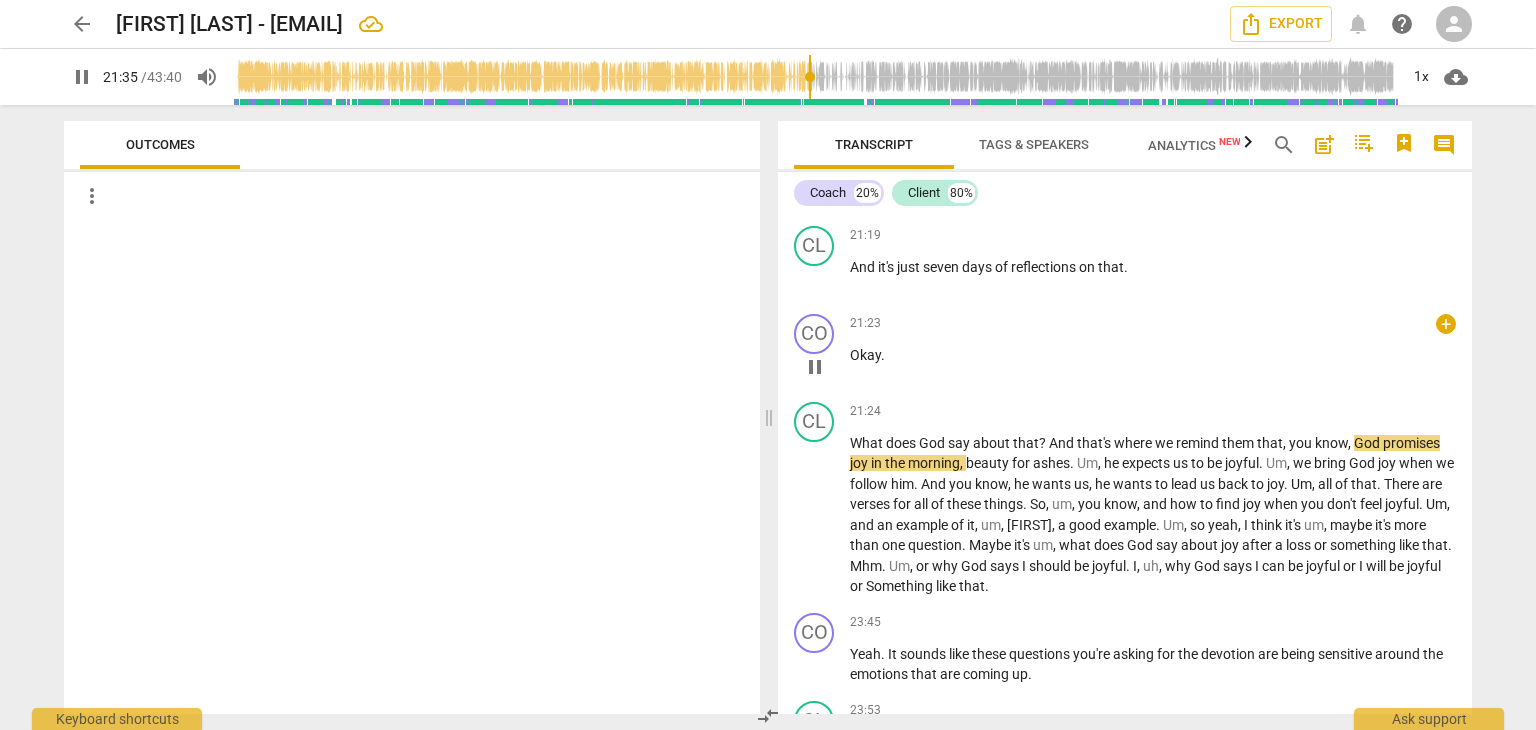 type on "1296" 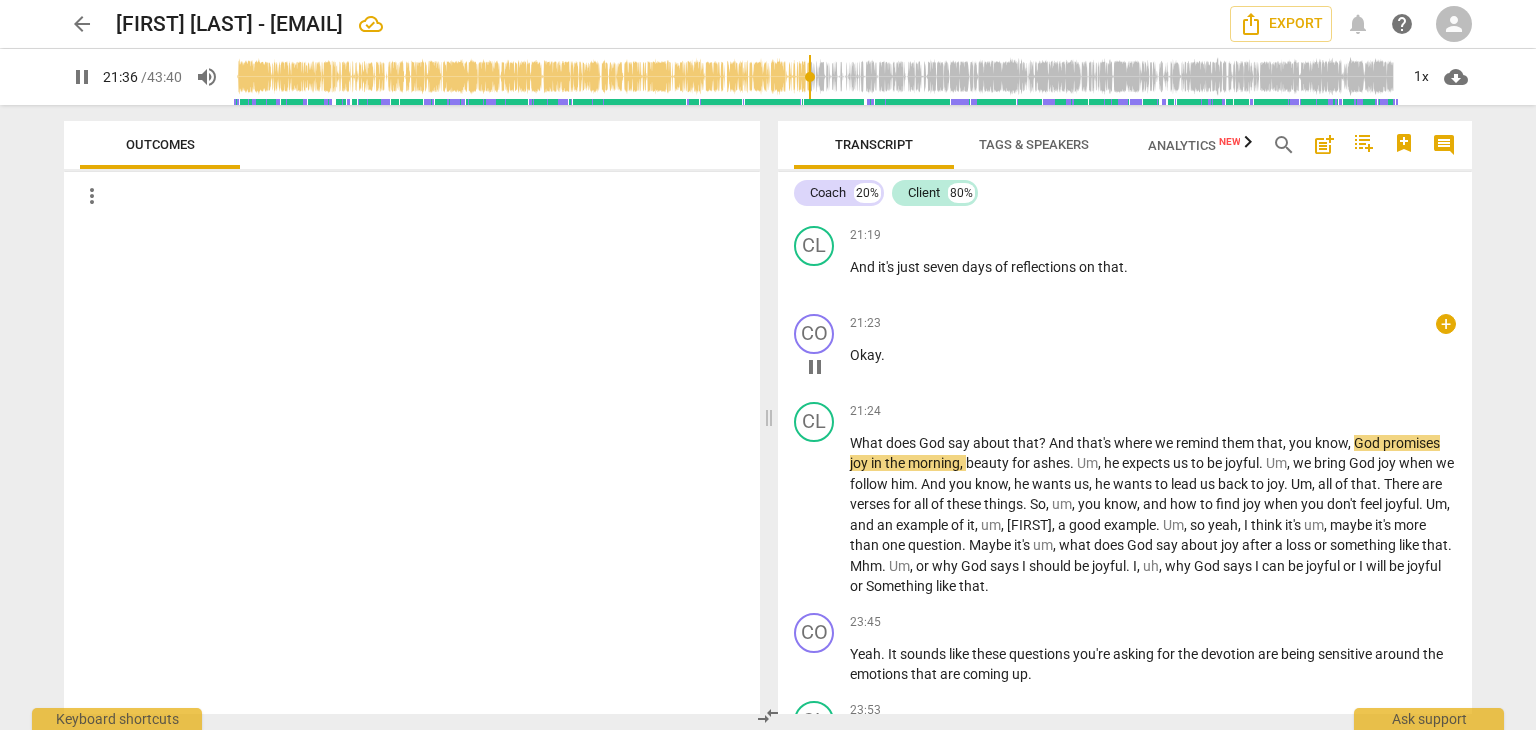 type 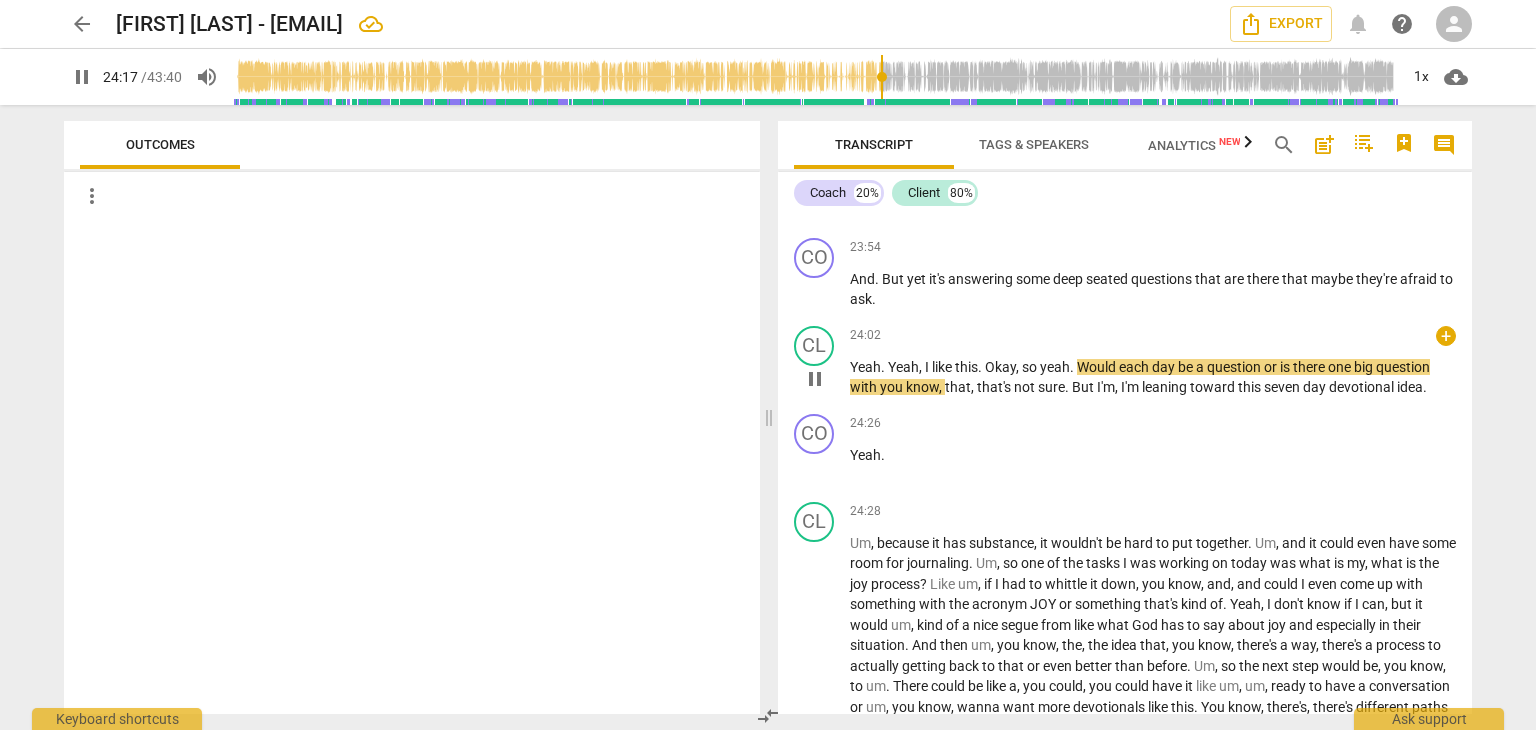 scroll, scrollTop: 8553, scrollLeft: 0, axis: vertical 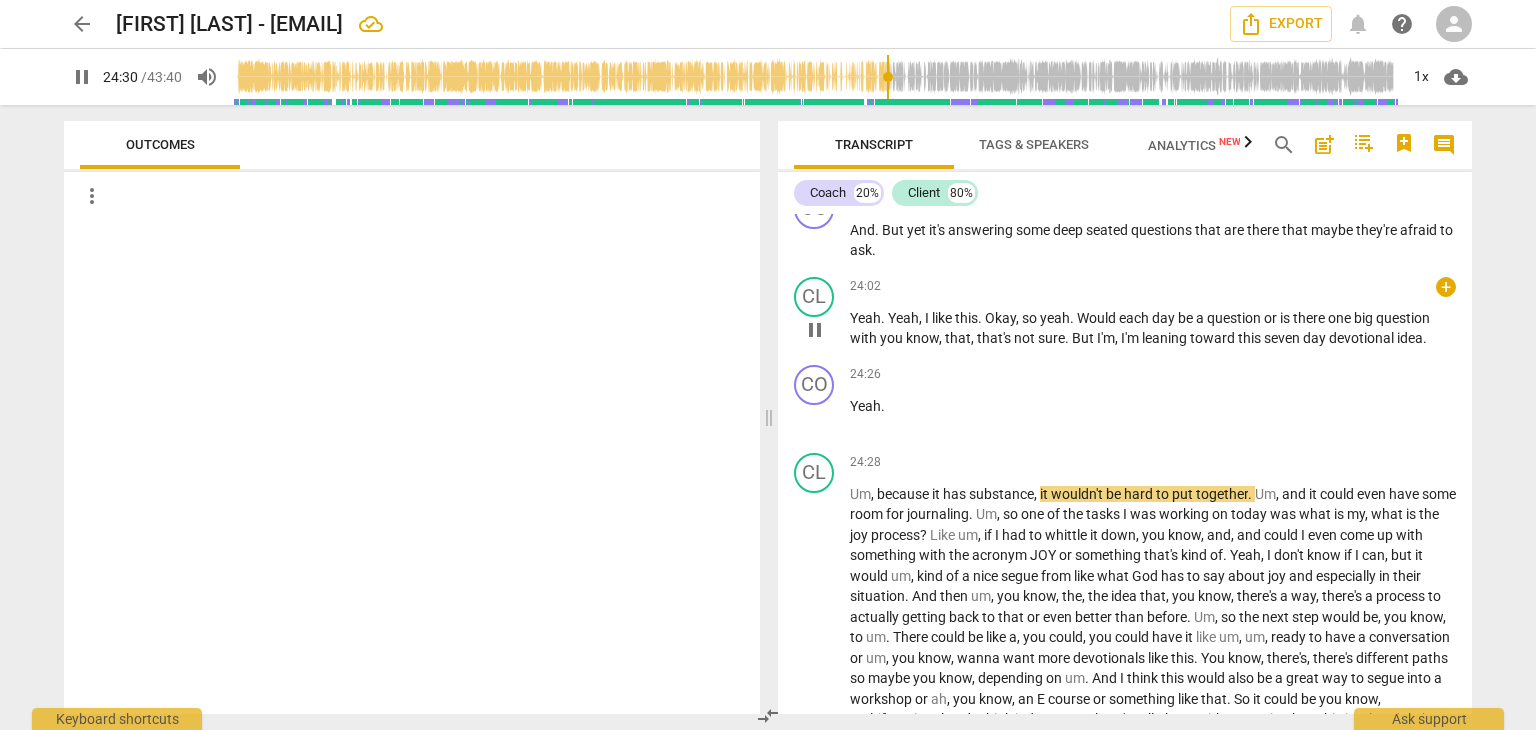 click on "that's" at bounding box center [995, 338] 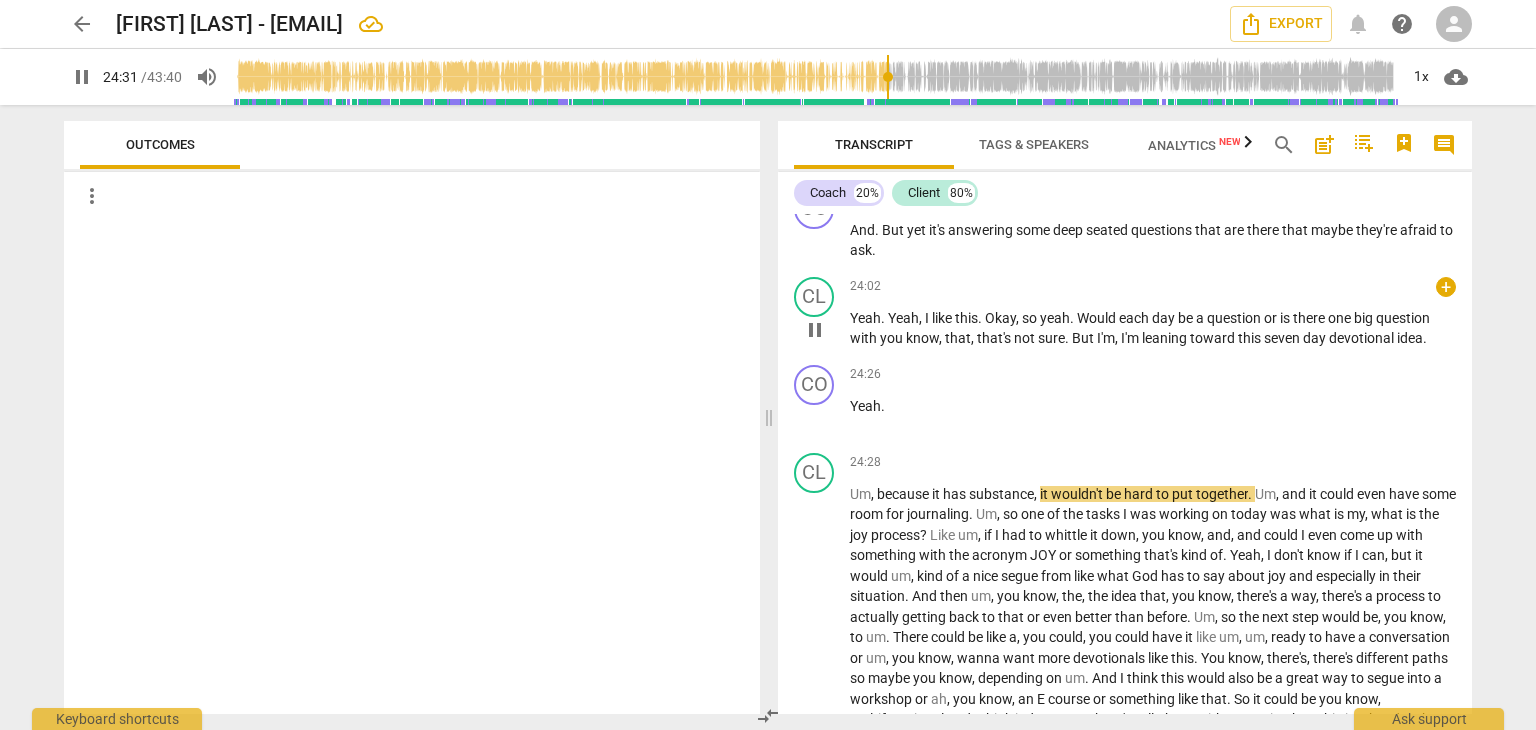 type on "1471" 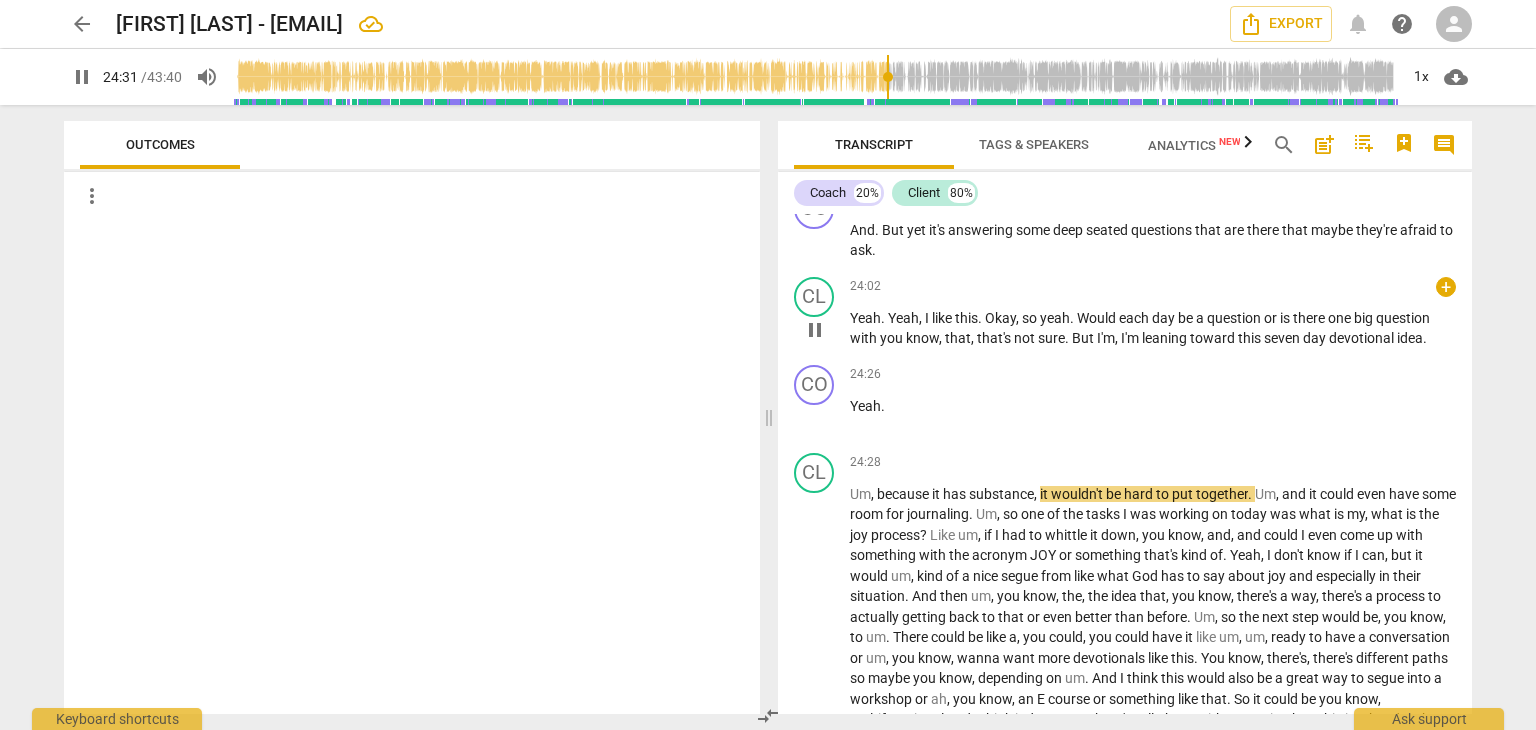type 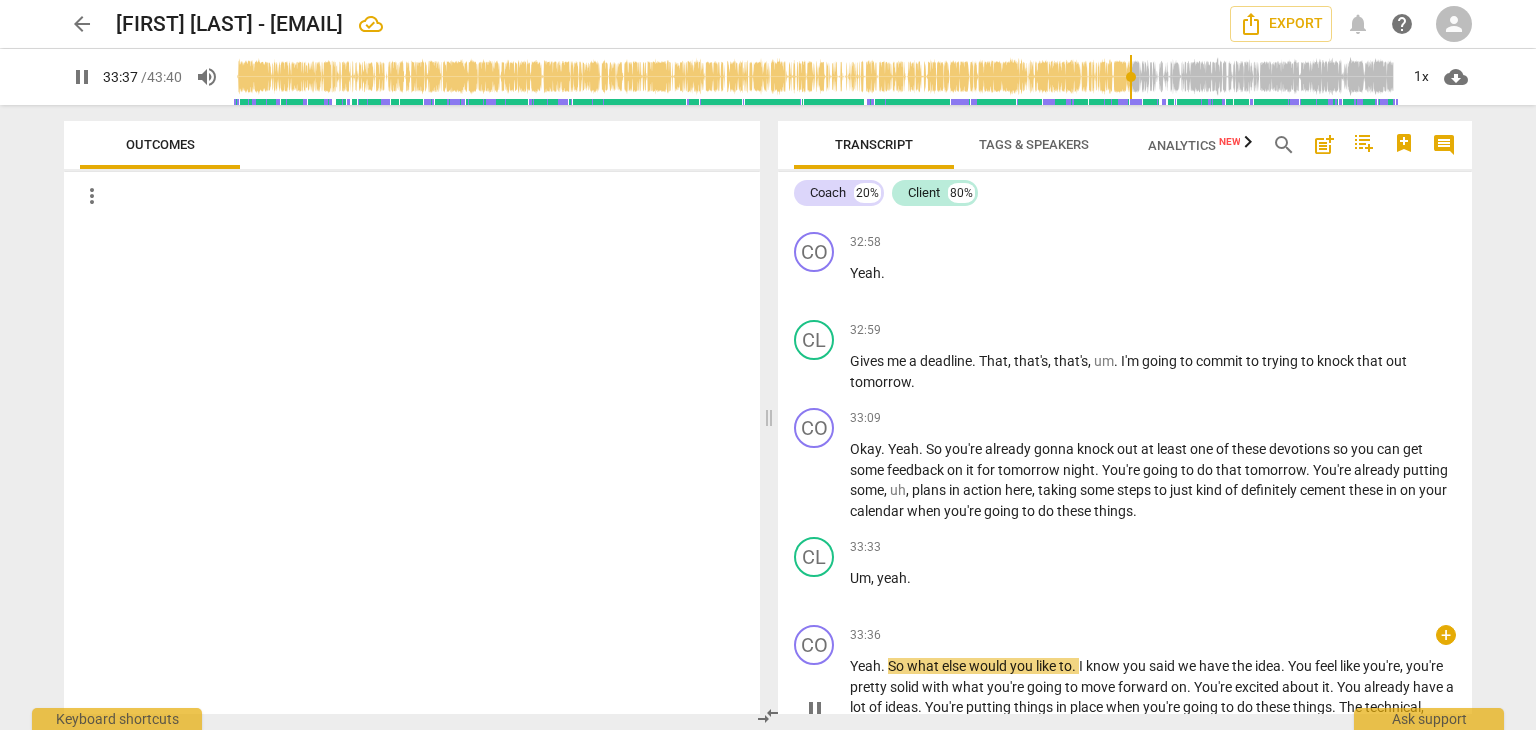 scroll, scrollTop: 11451, scrollLeft: 0, axis: vertical 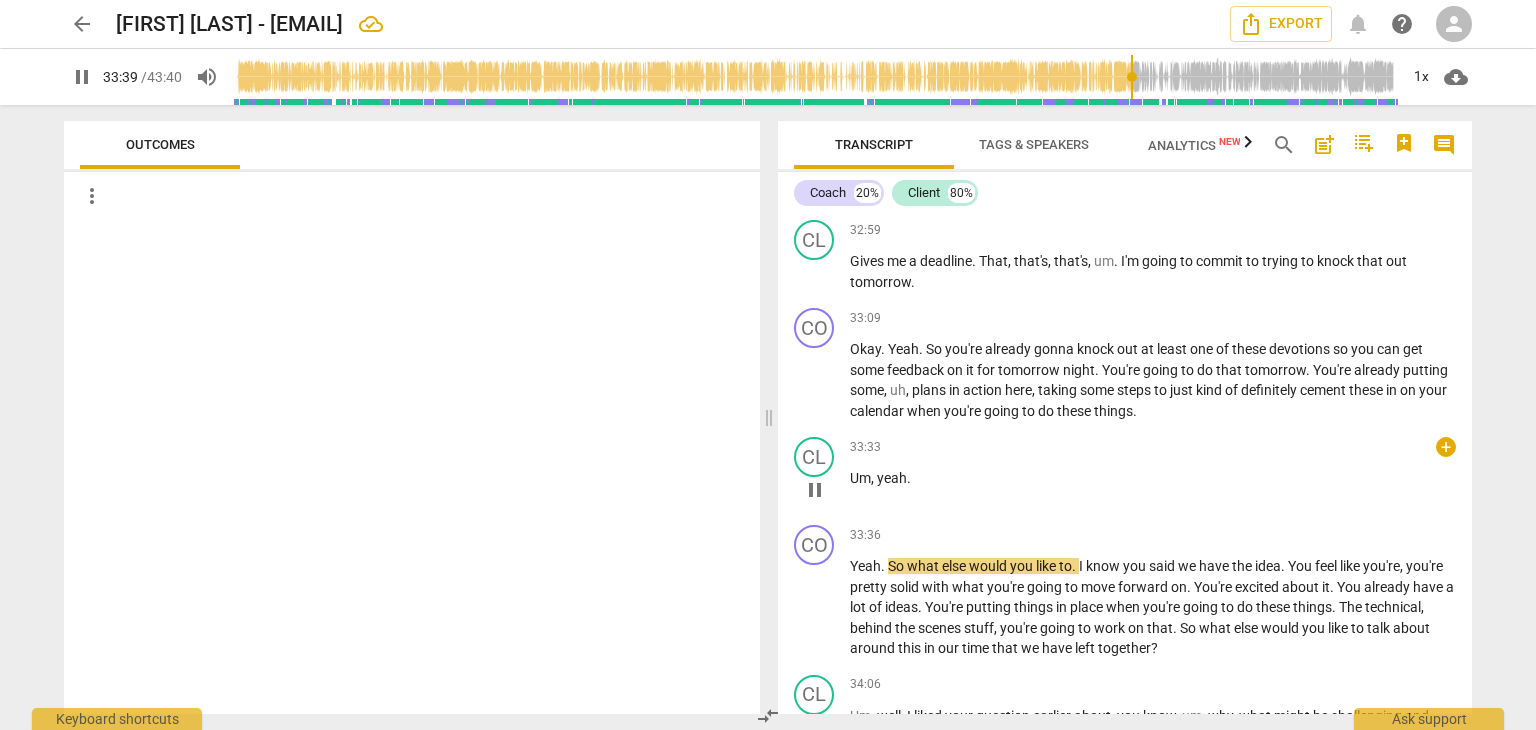 click on "yeah" at bounding box center (892, 478) 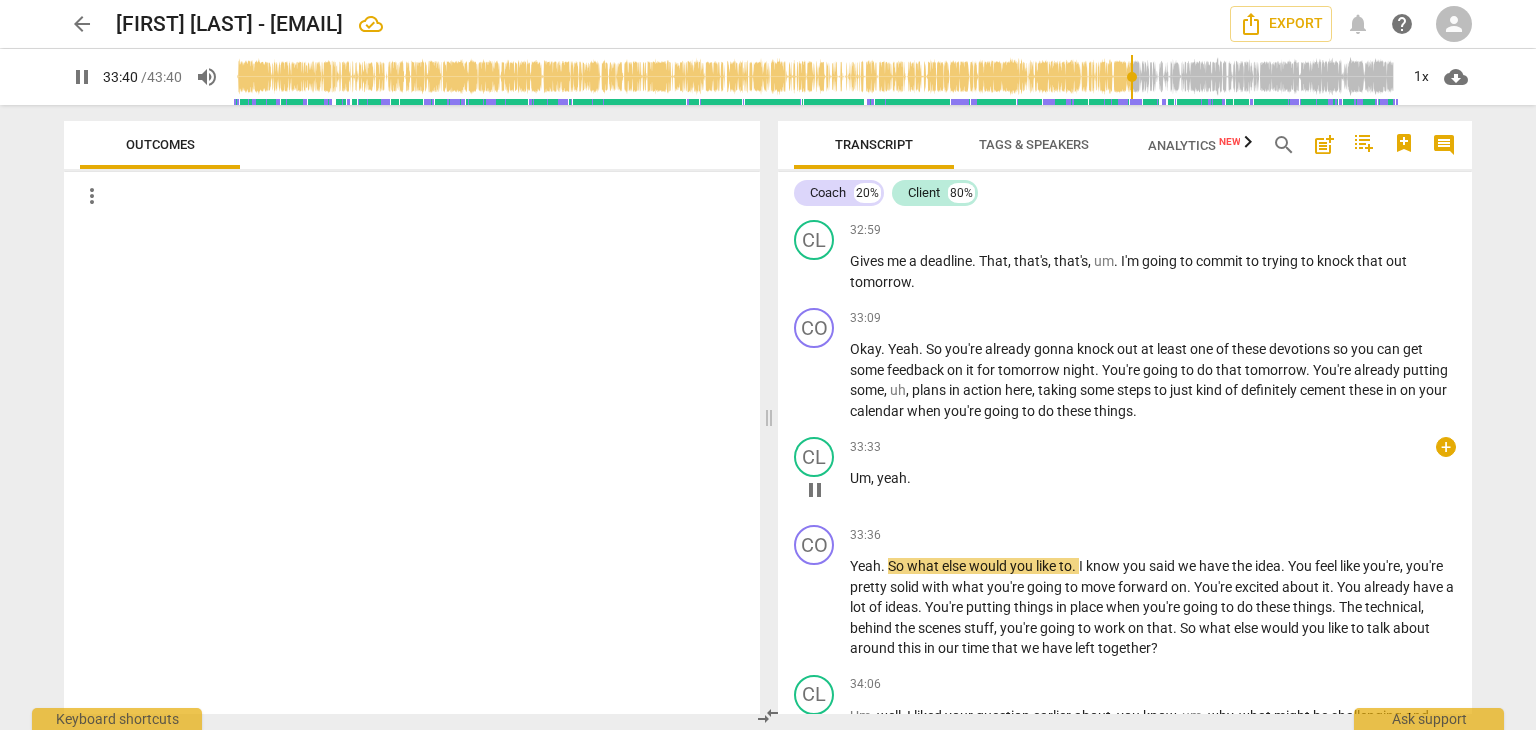 type on "2021" 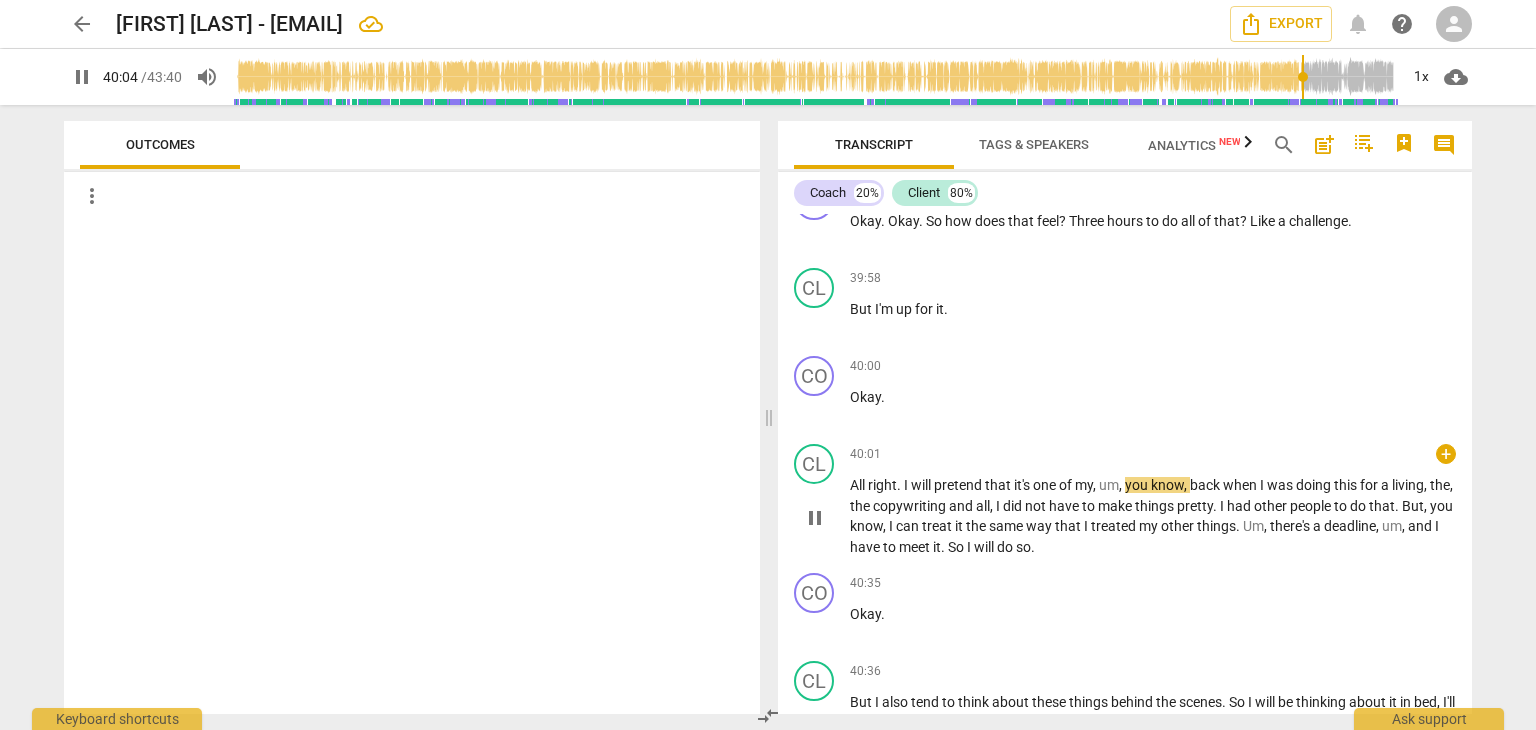 scroll, scrollTop: 14336, scrollLeft: 0, axis: vertical 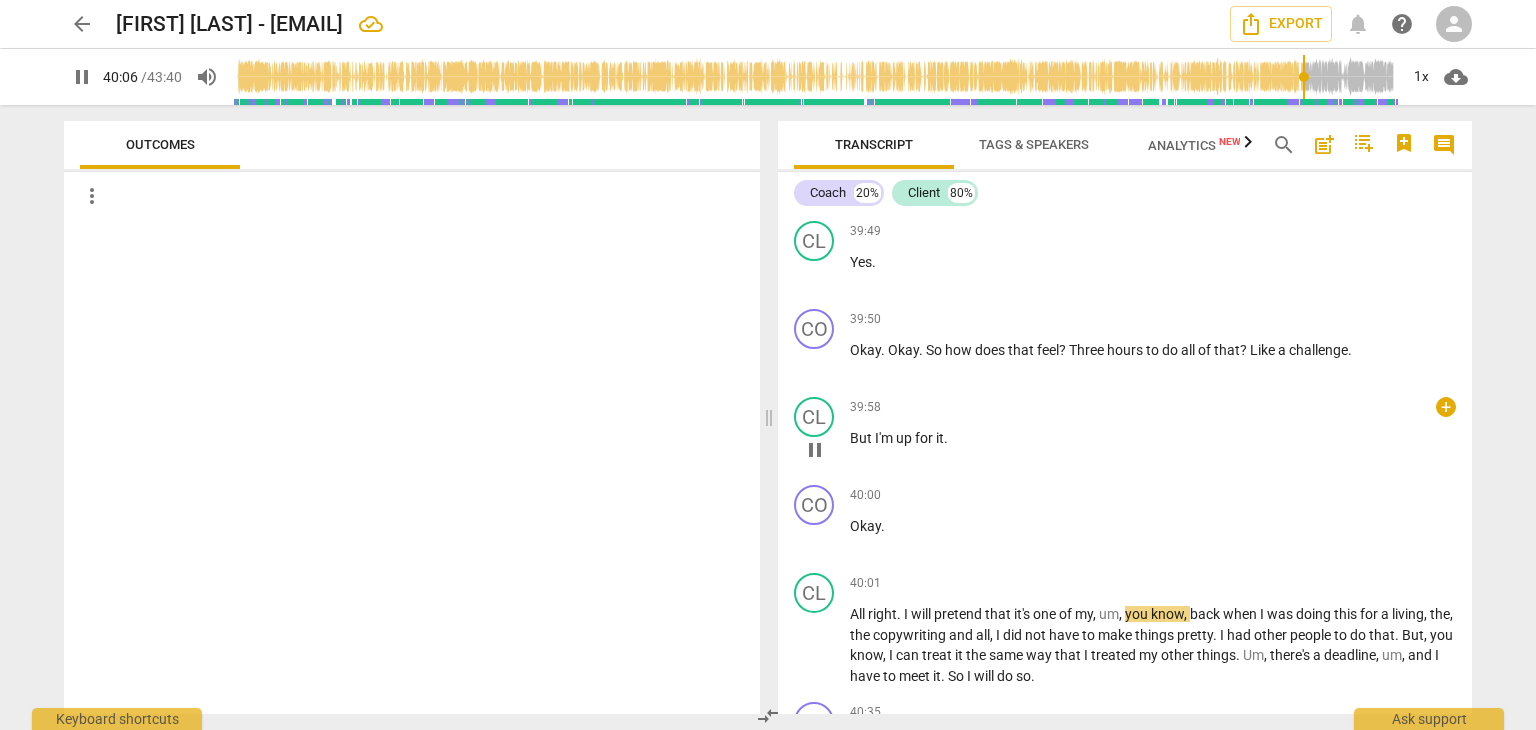 click on "But" at bounding box center [862, 438] 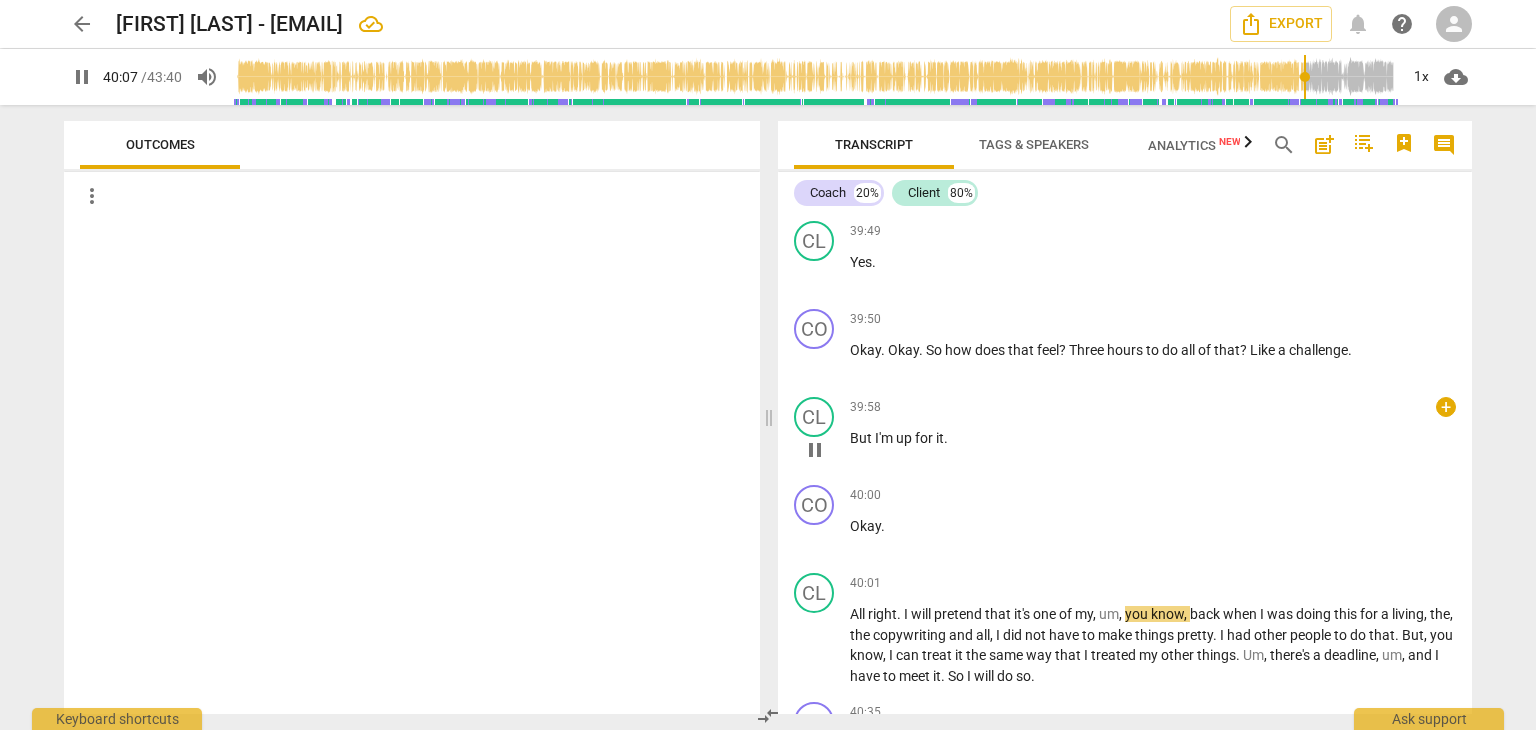 click on "play_arrow pause" at bounding box center [824, 450] 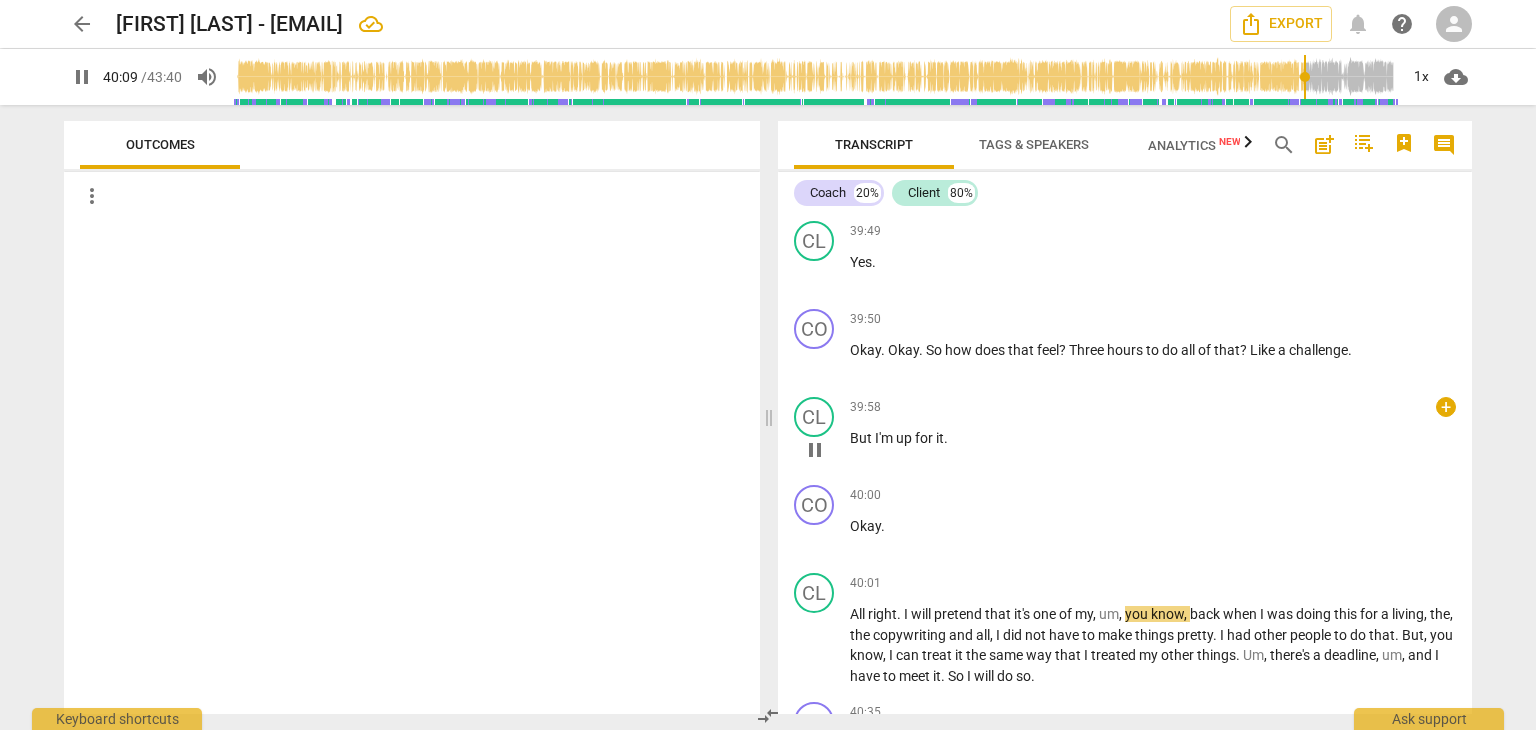 click on "But" at bounding box center [862, 438] 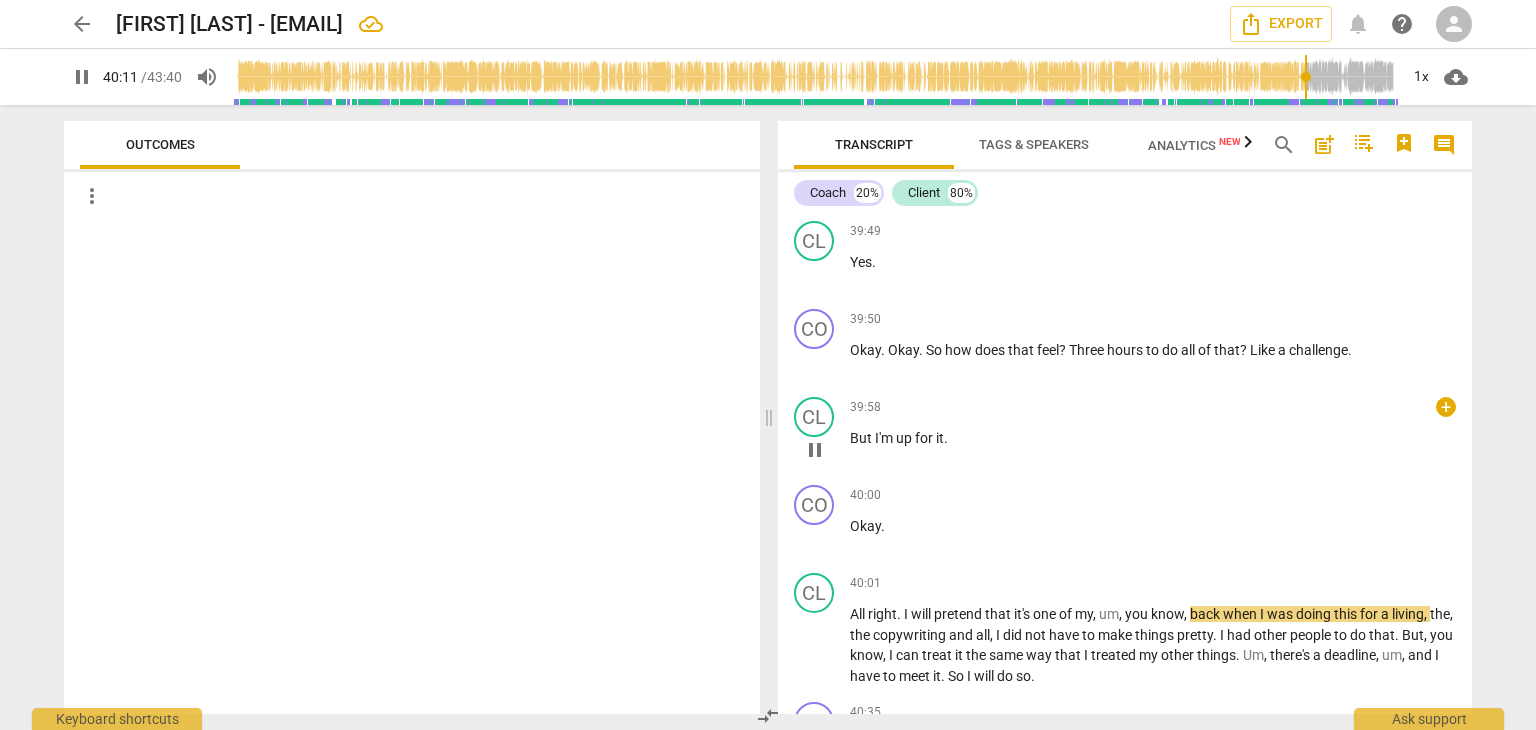type on "2412" 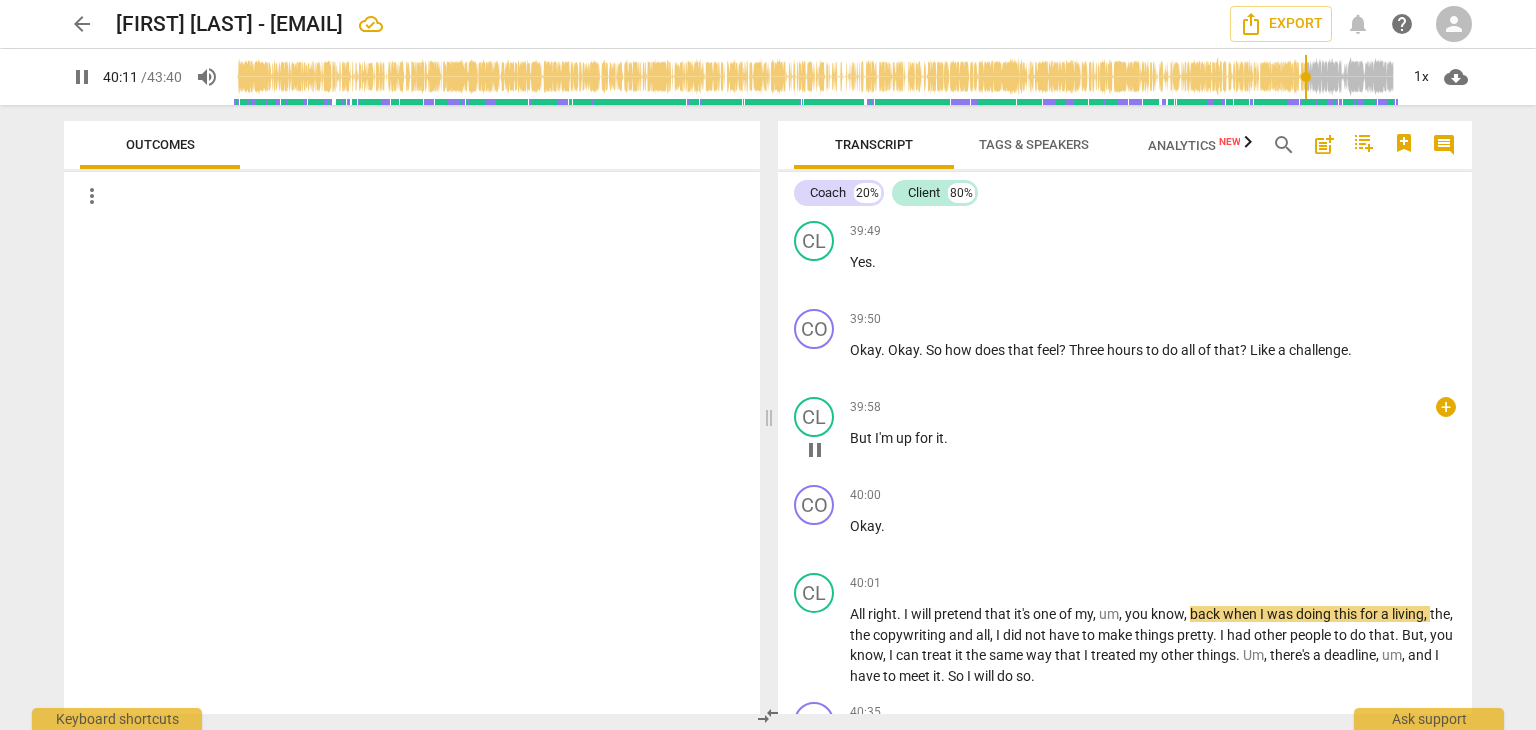 type 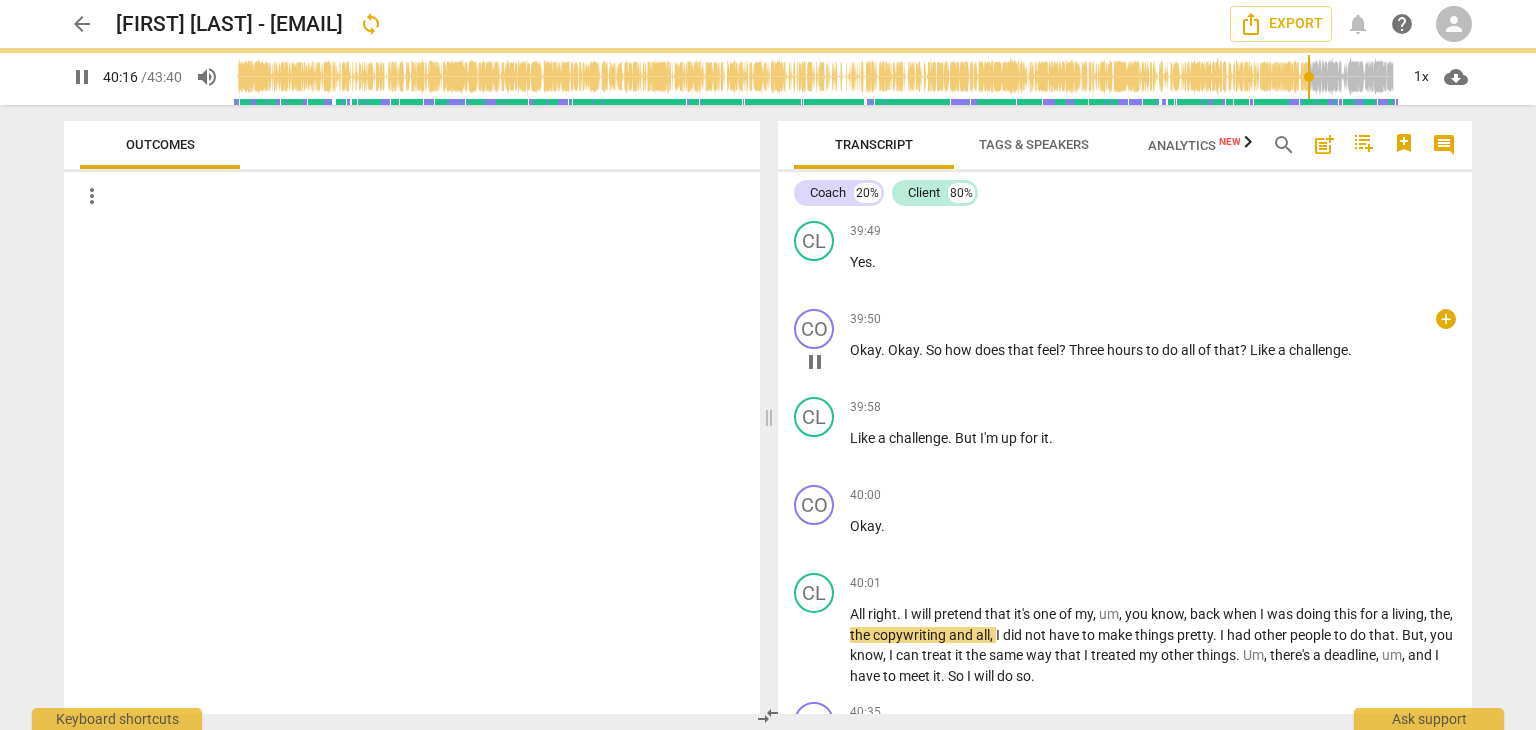 click on "Okay. Okay. So how does that feel? Three hours to do all of that? Like a challenge." at bounding box center (1153, 350) 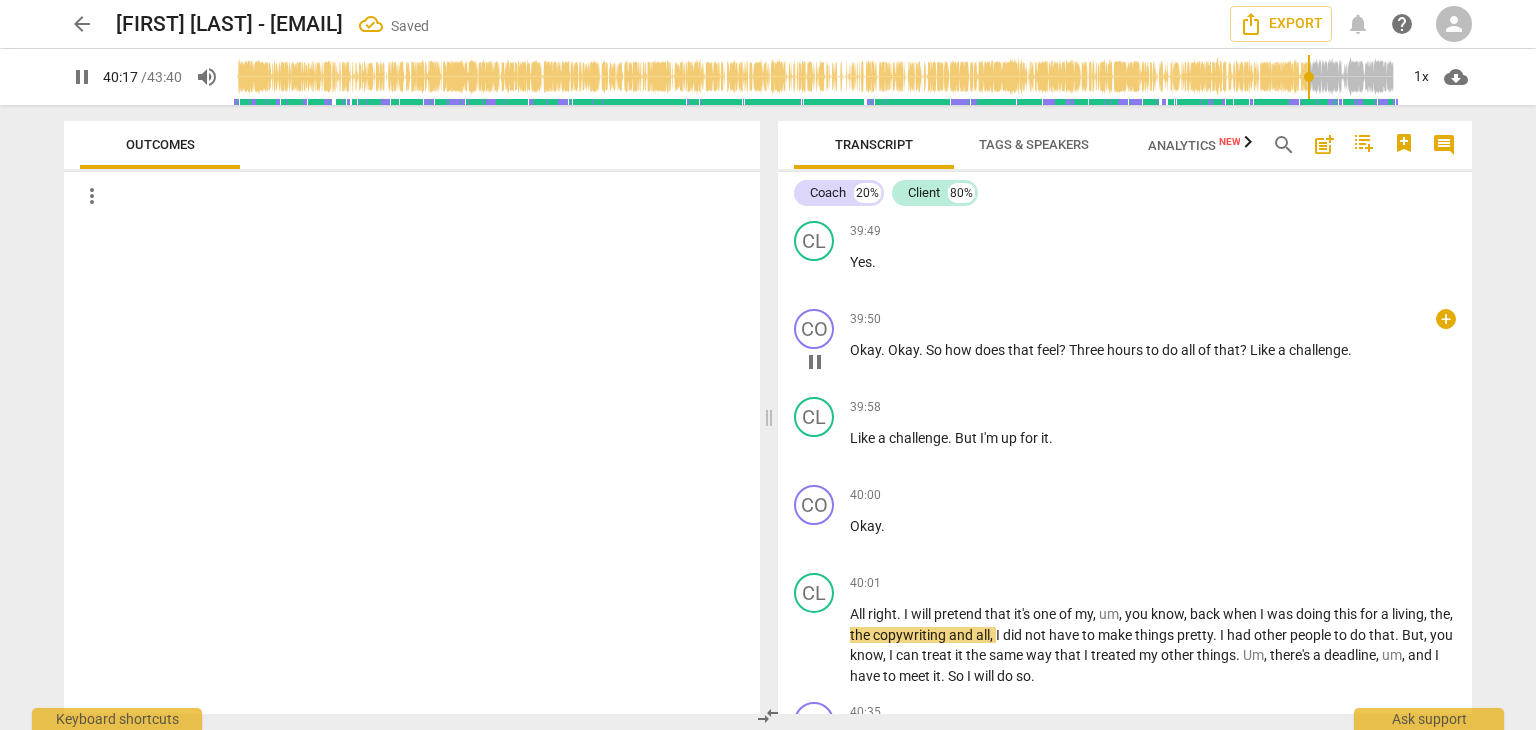 type on "2417" 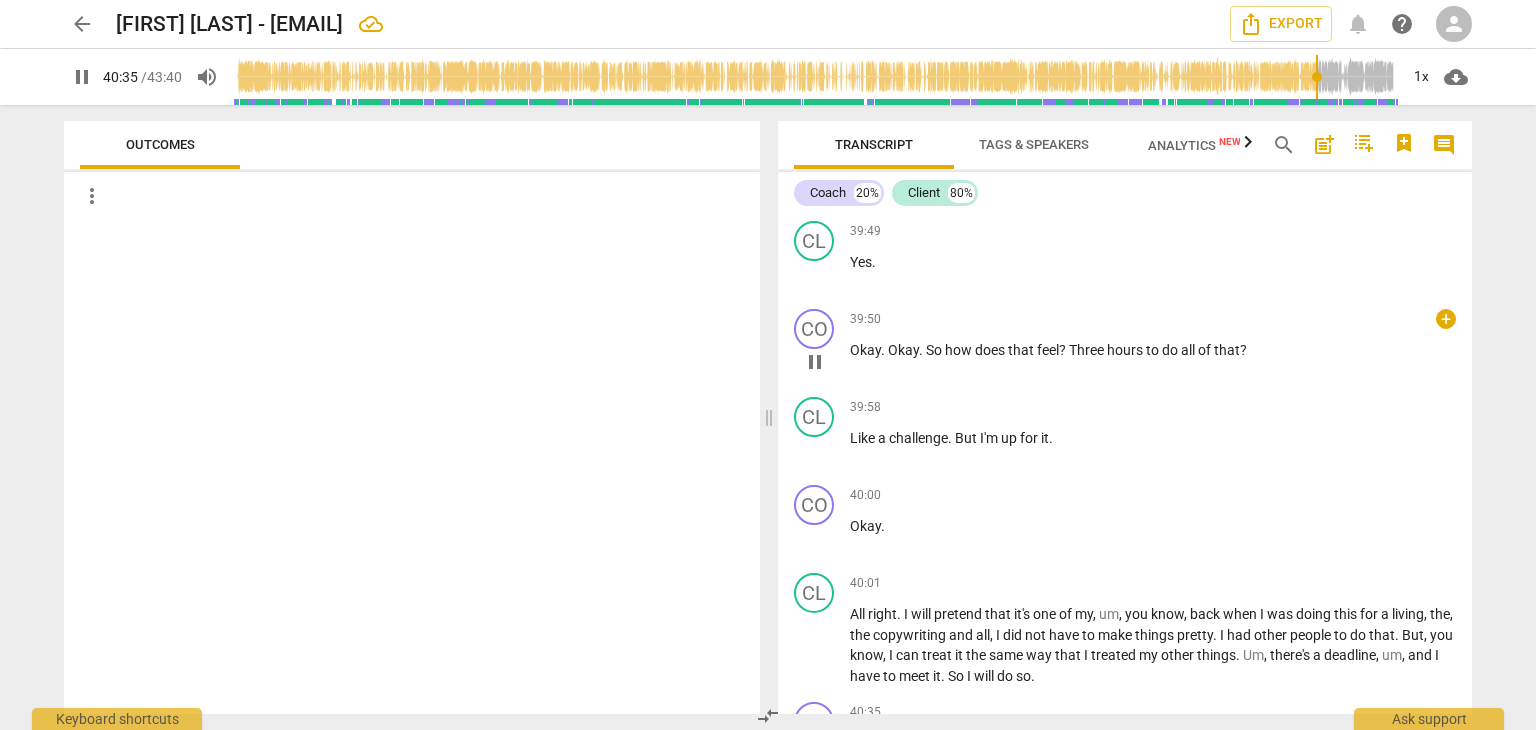 scroll, scrollTop: 14852, scrollLeft: 0, axis: vertical 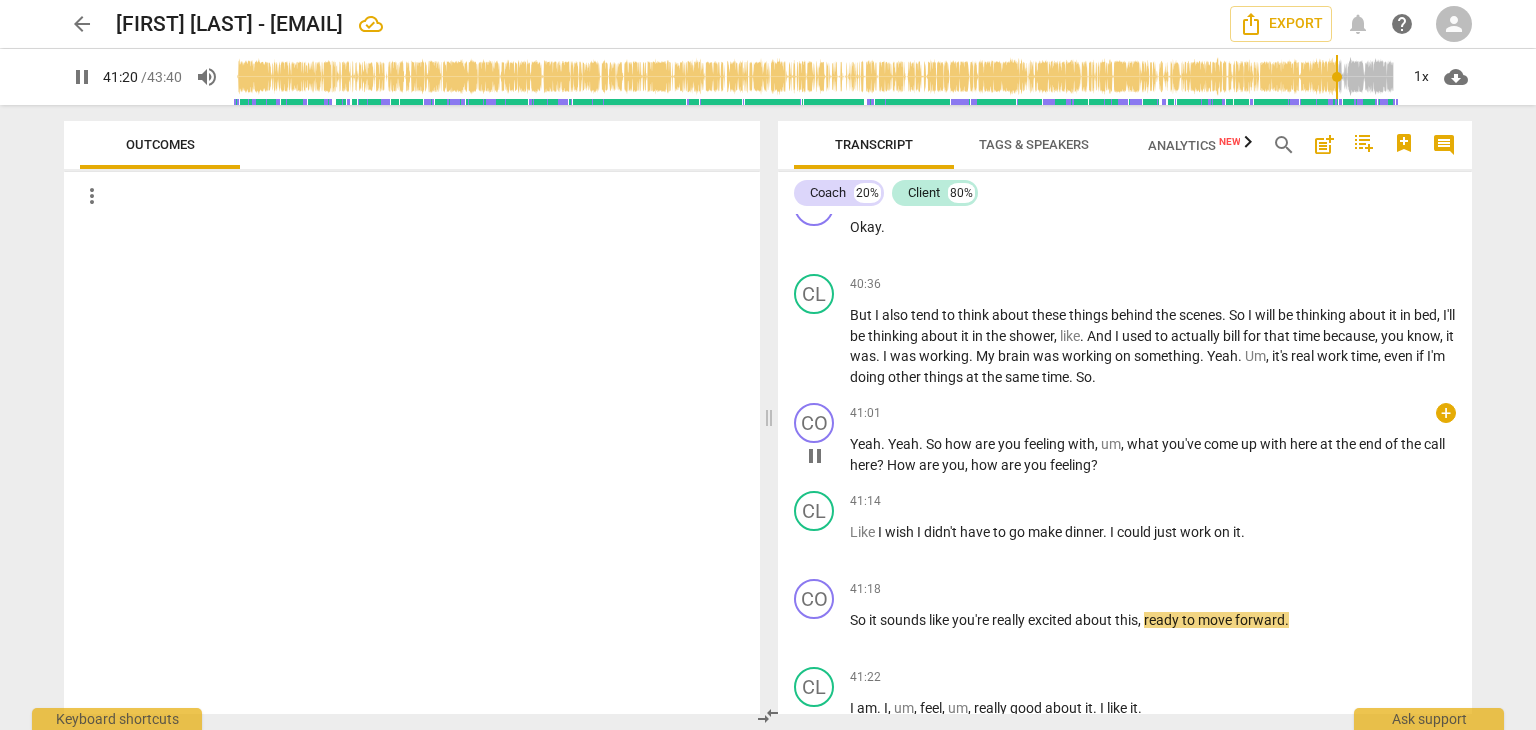 click on "So how are you feeling with, um, what you've come up with here at the end of the call here? How are you, how are you feeling?" at bounding box center (1153, 454) 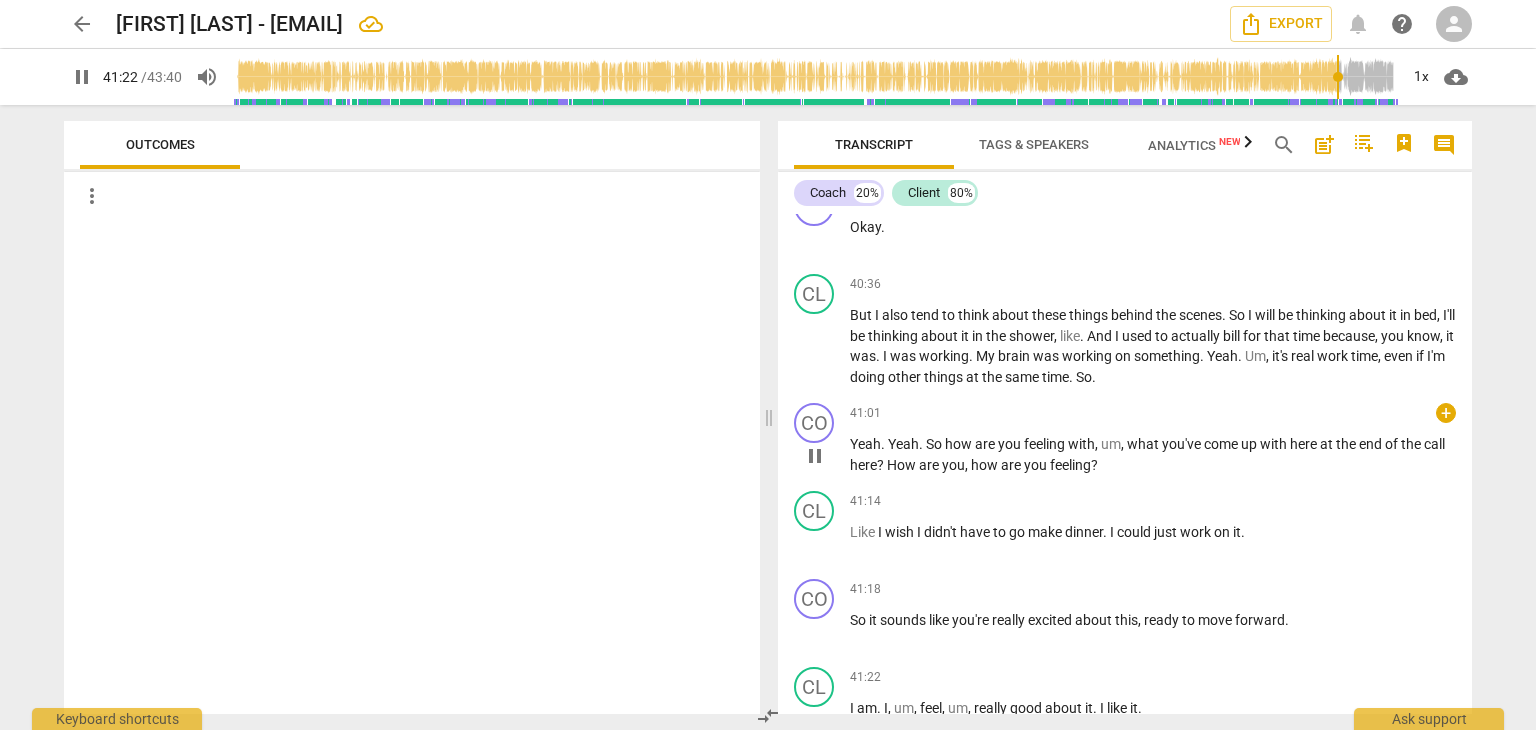 type on "2482" 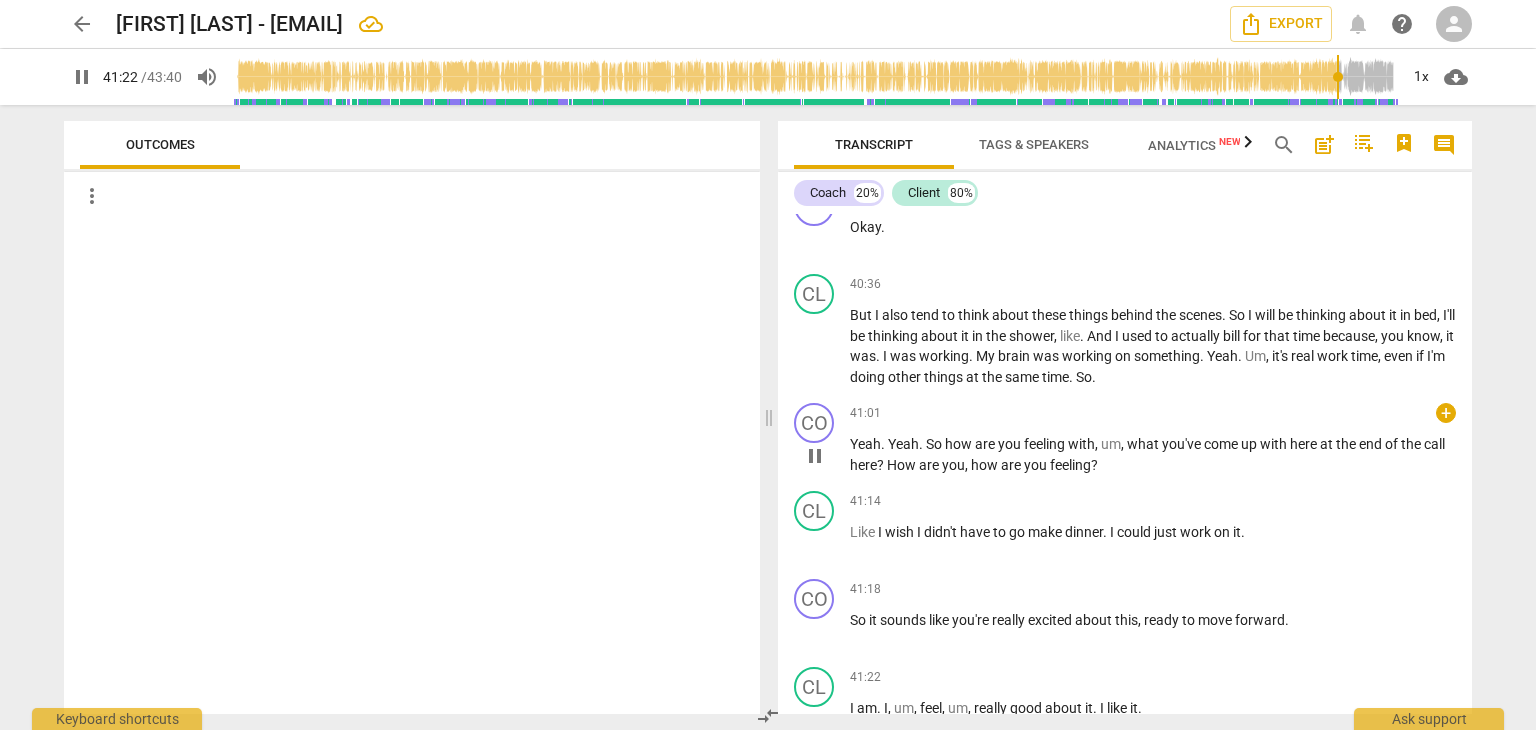 type 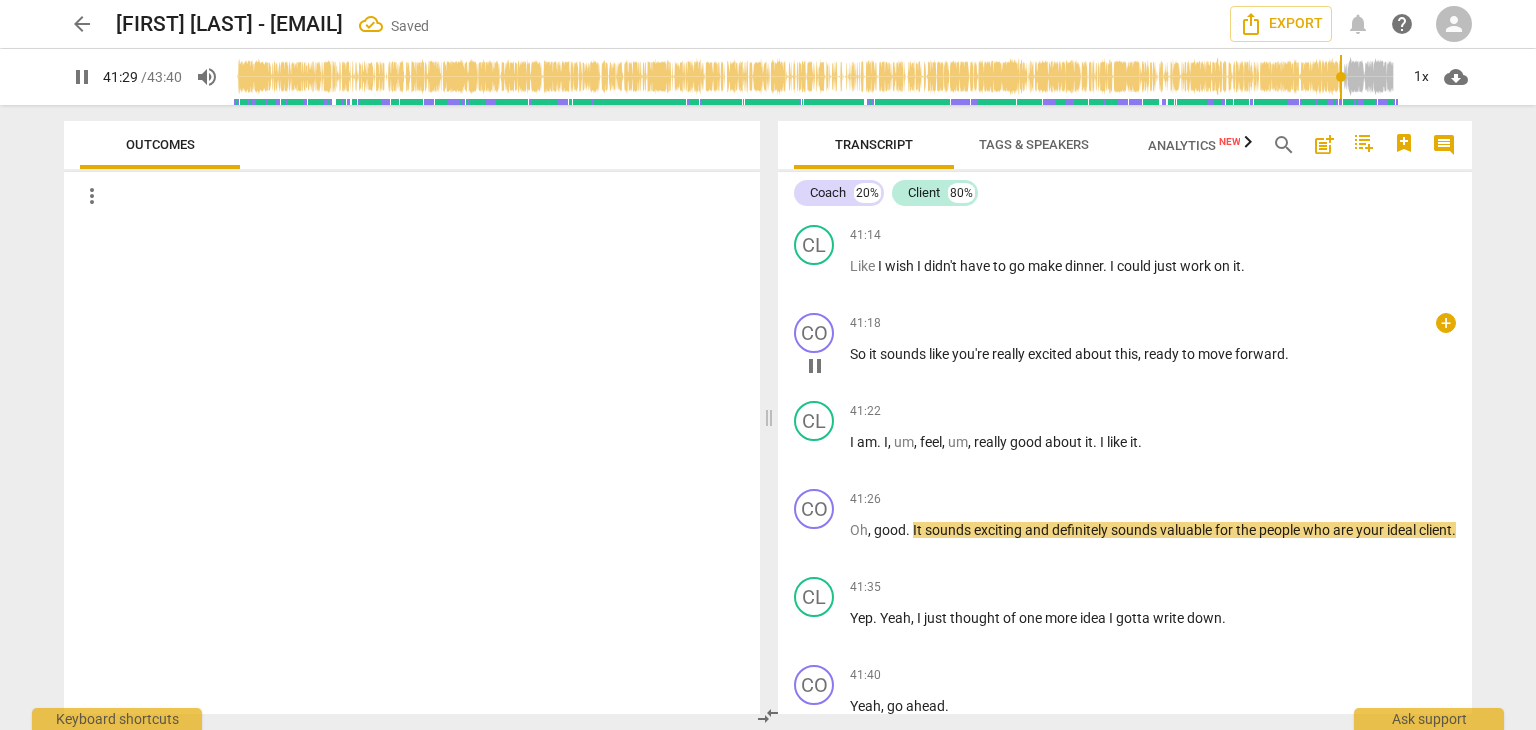scroll, scrollTop: 15018, scrollLeft: 0, axis: vertical 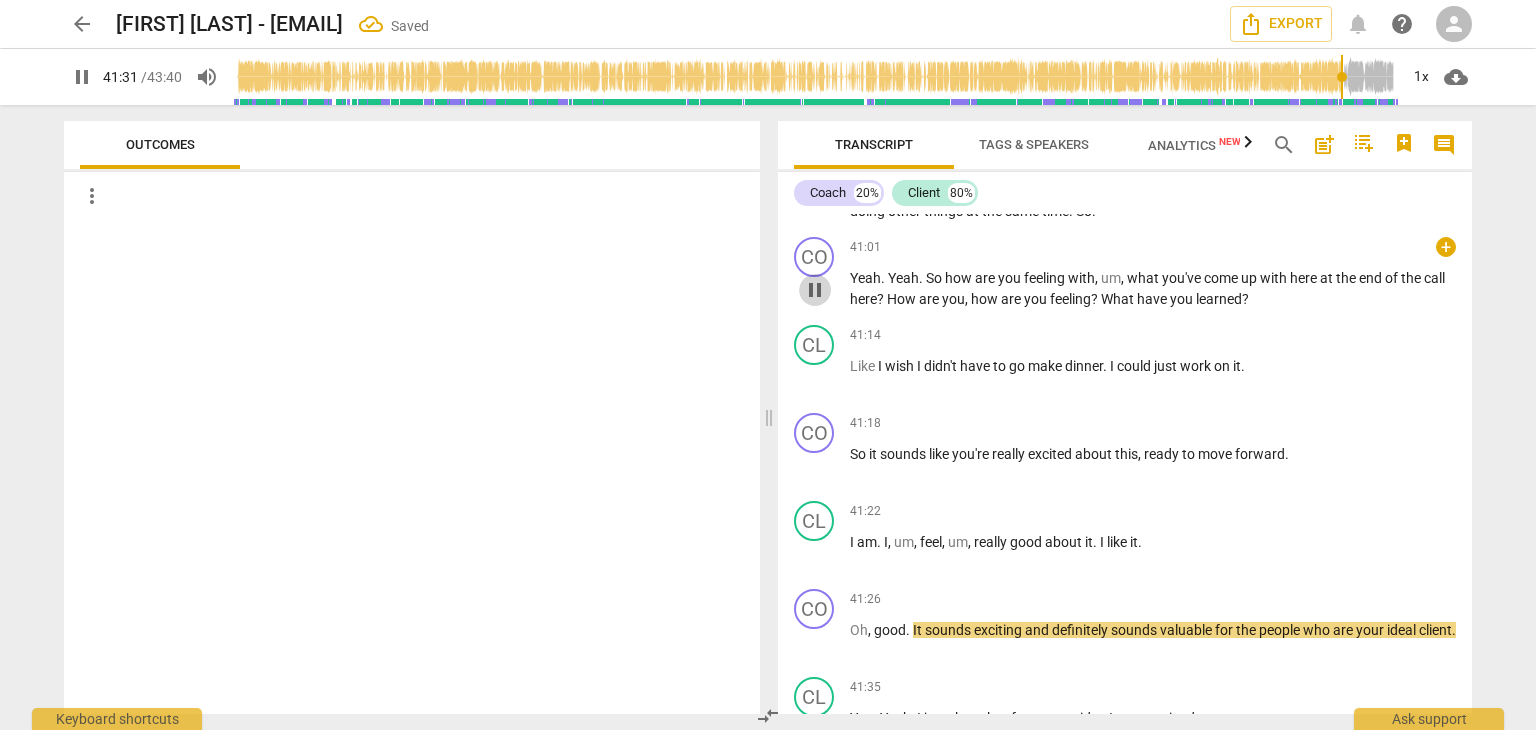 click on "pause" at bounding box center (815, 290) 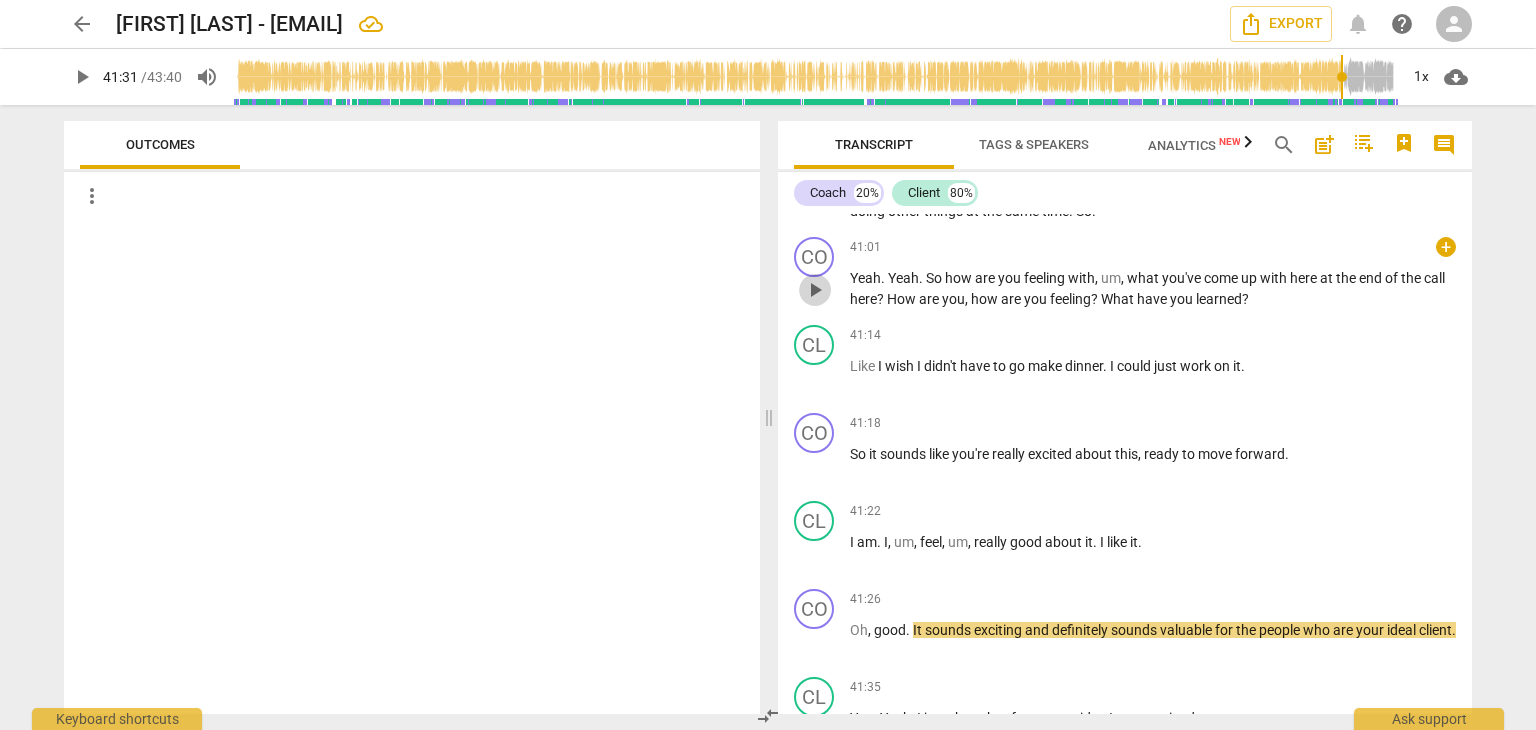 click on "play_arrow" at bounding box center [815, 290] 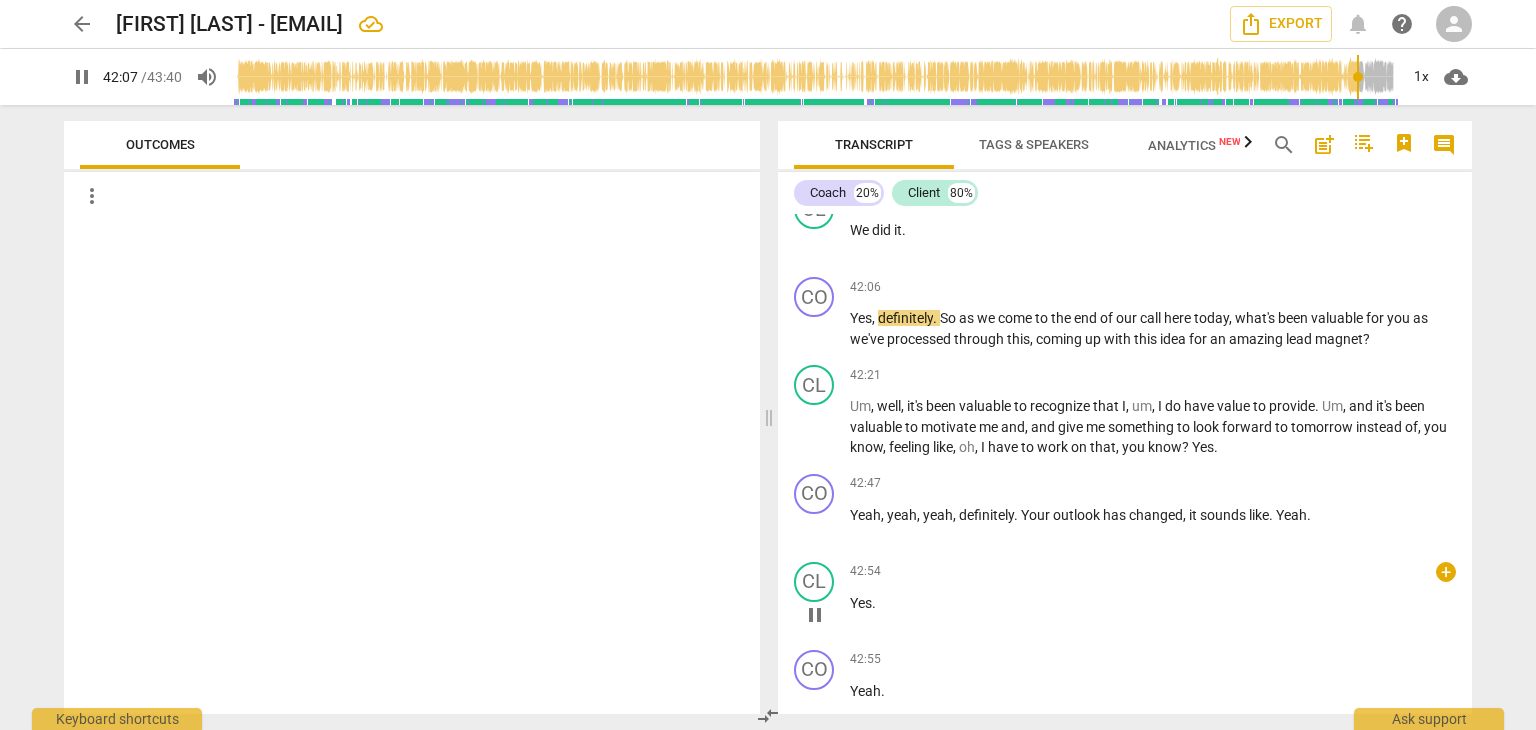 scroll, scrollTop: 15756, scrollLeft: 0, axis: vertical 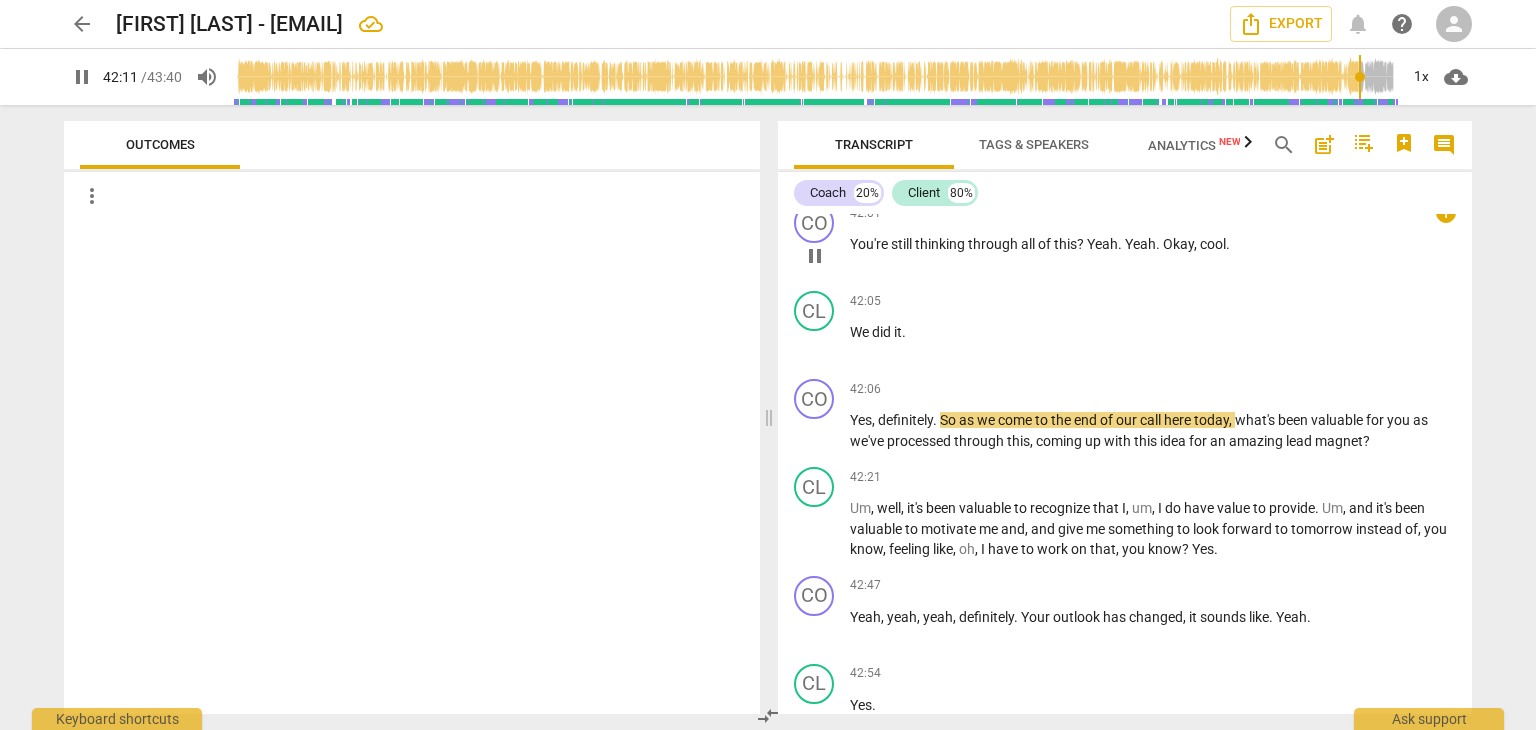 click on "Okay" at bounding box center [1178, 244] 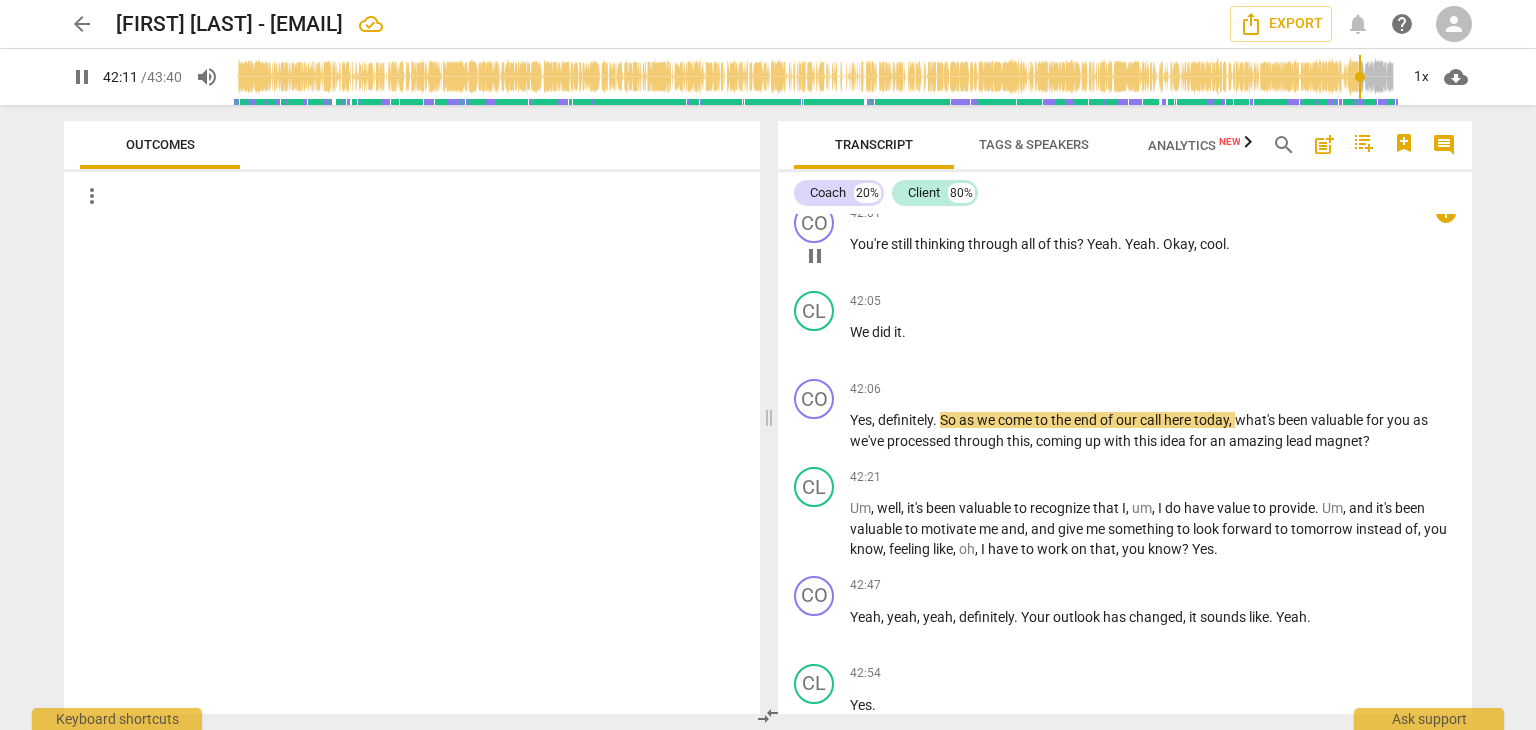 type on "2532" 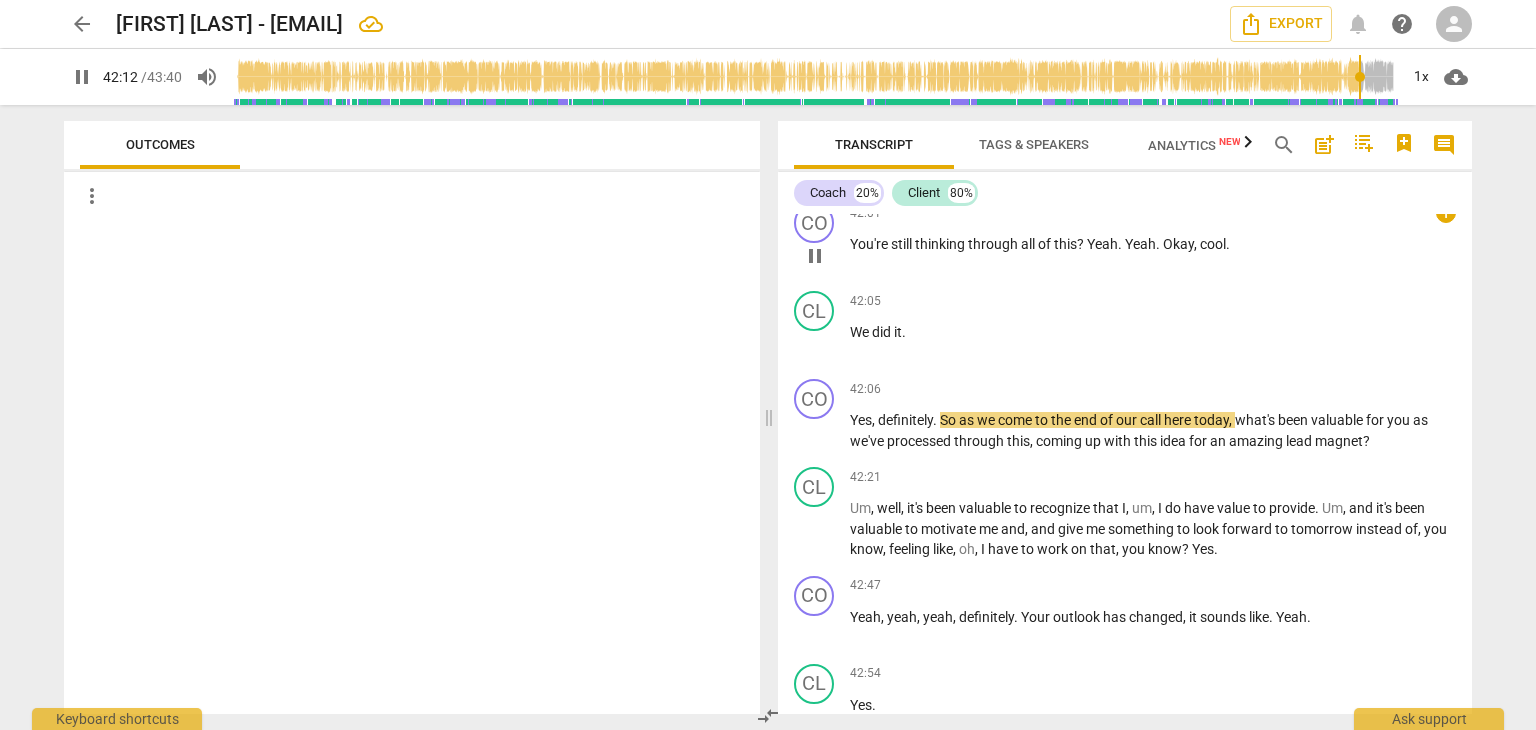 type 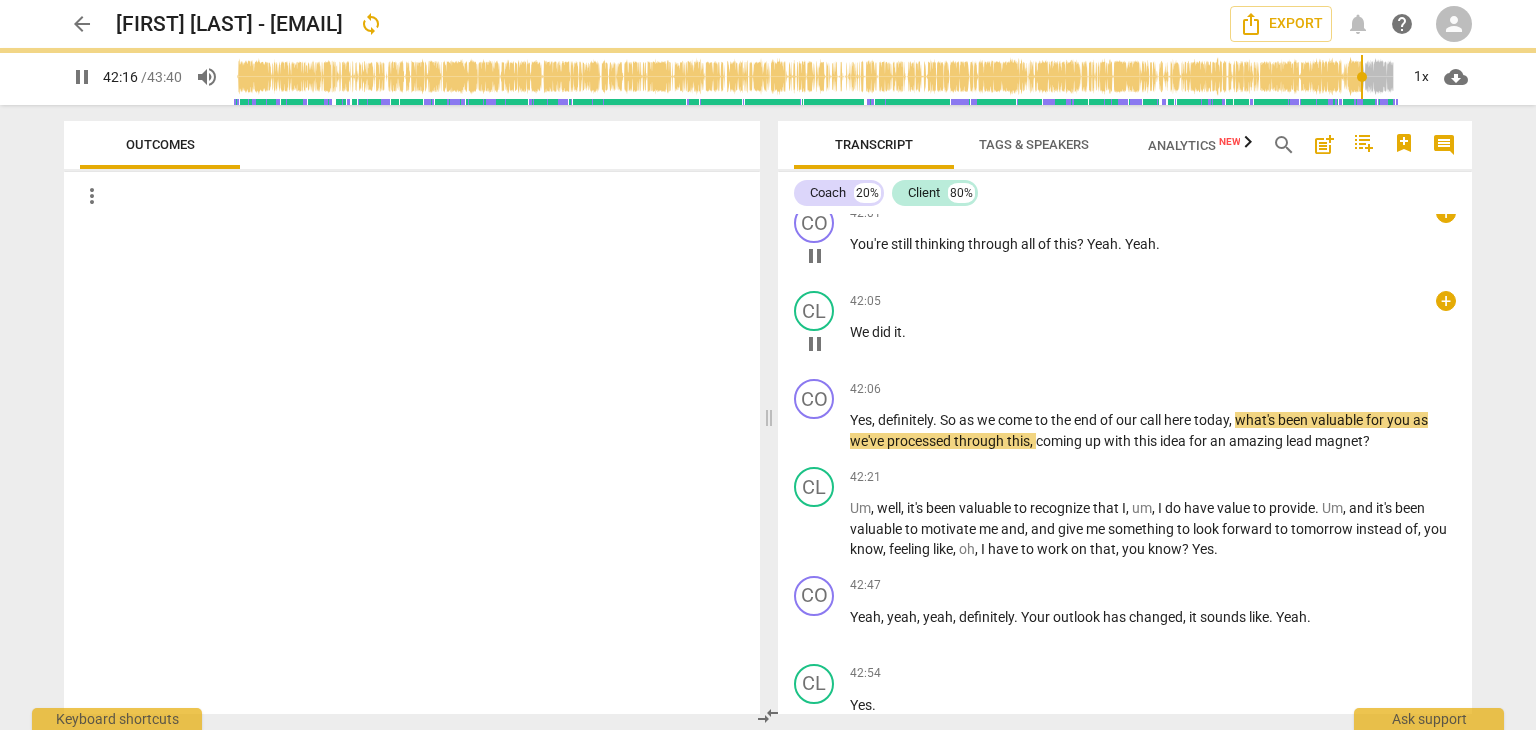 click on "play_arrow pause" at bounding box center [824, 344] 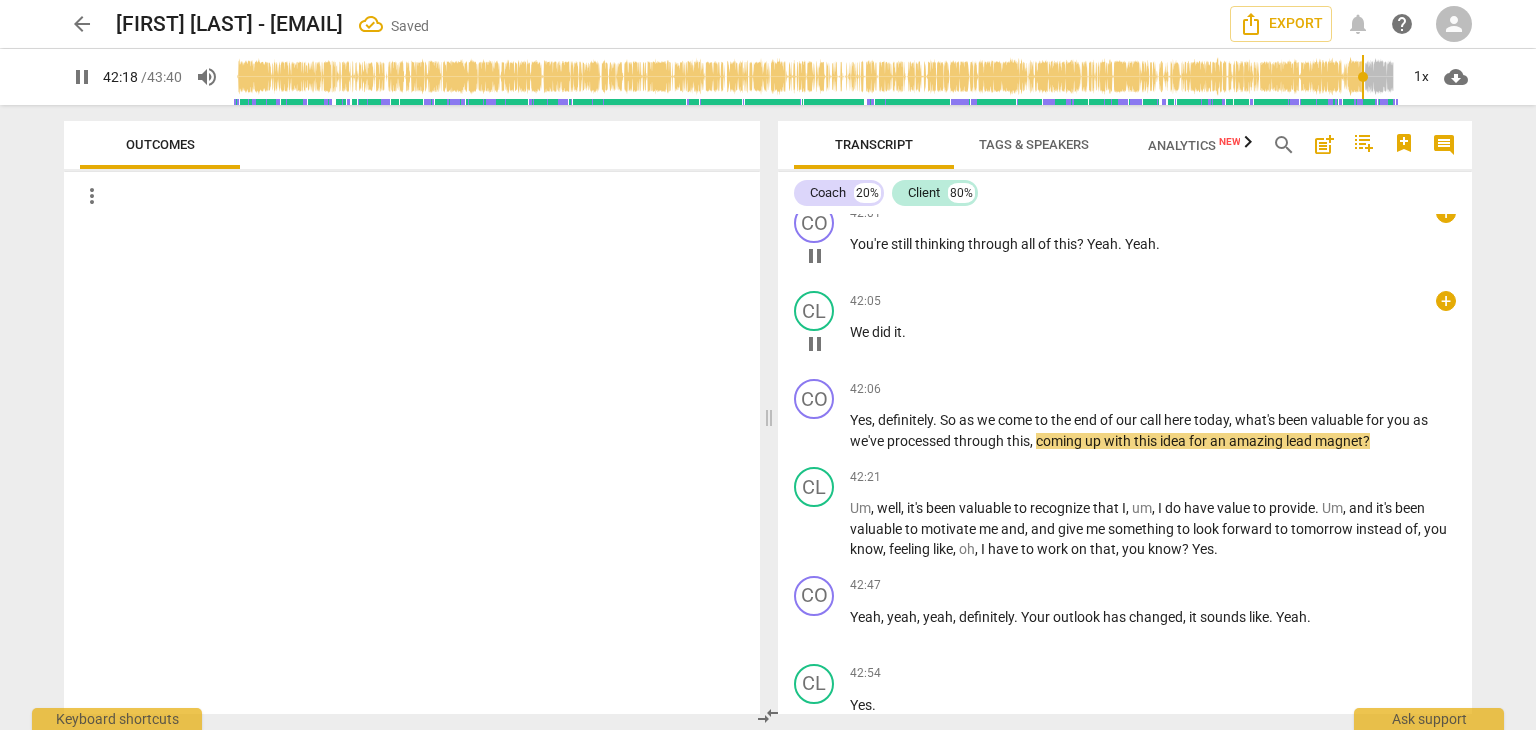 click on "We" at bounding box center [861, 332] 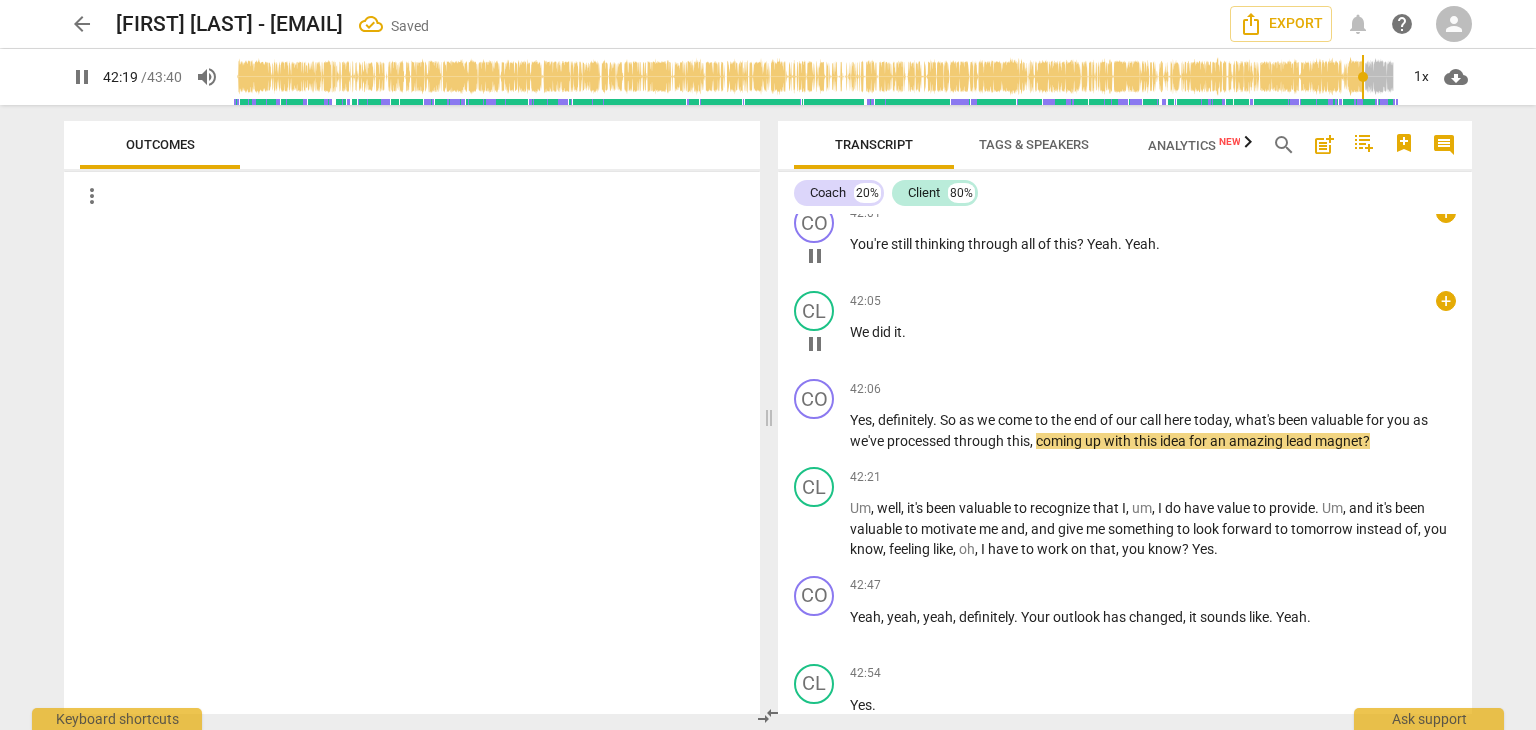 type on "2540" 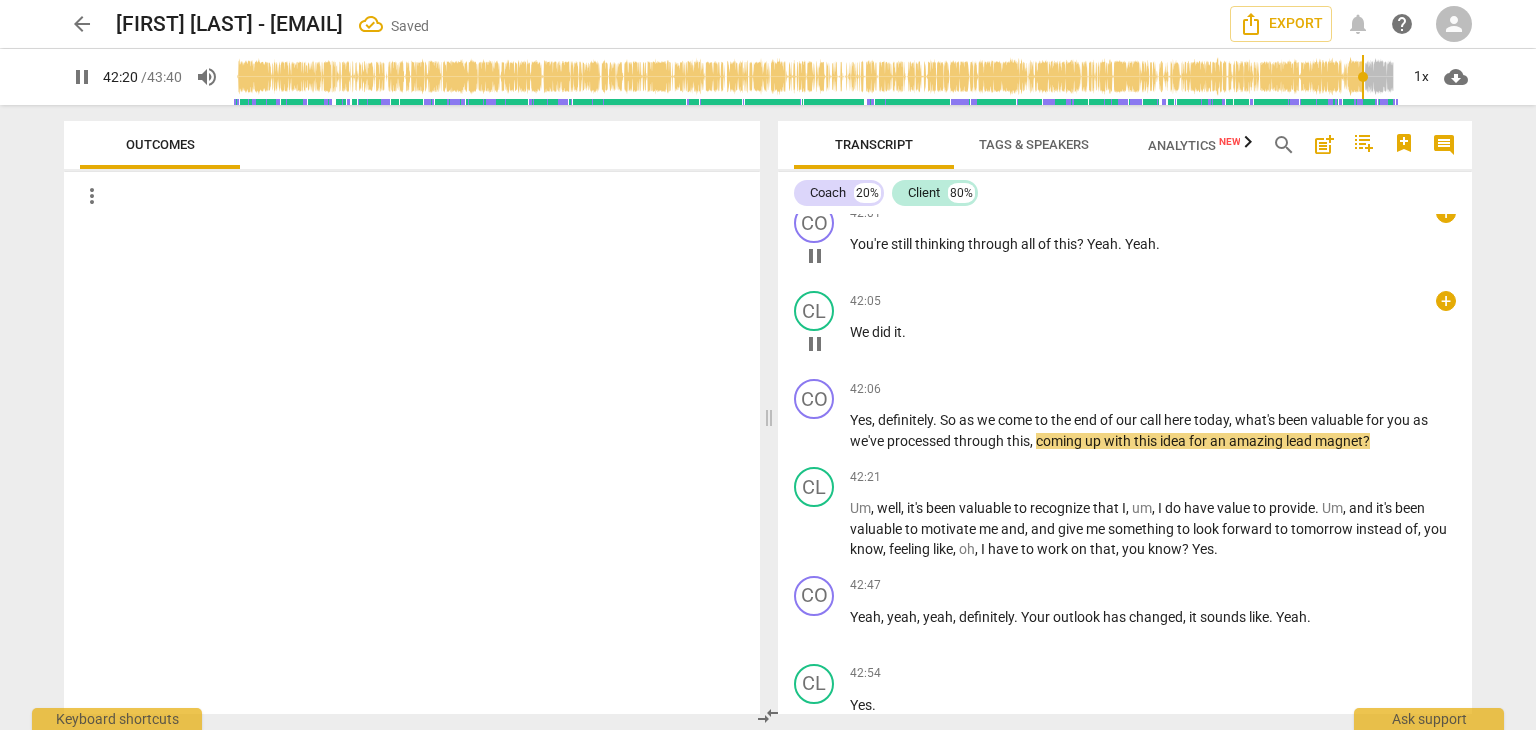 type 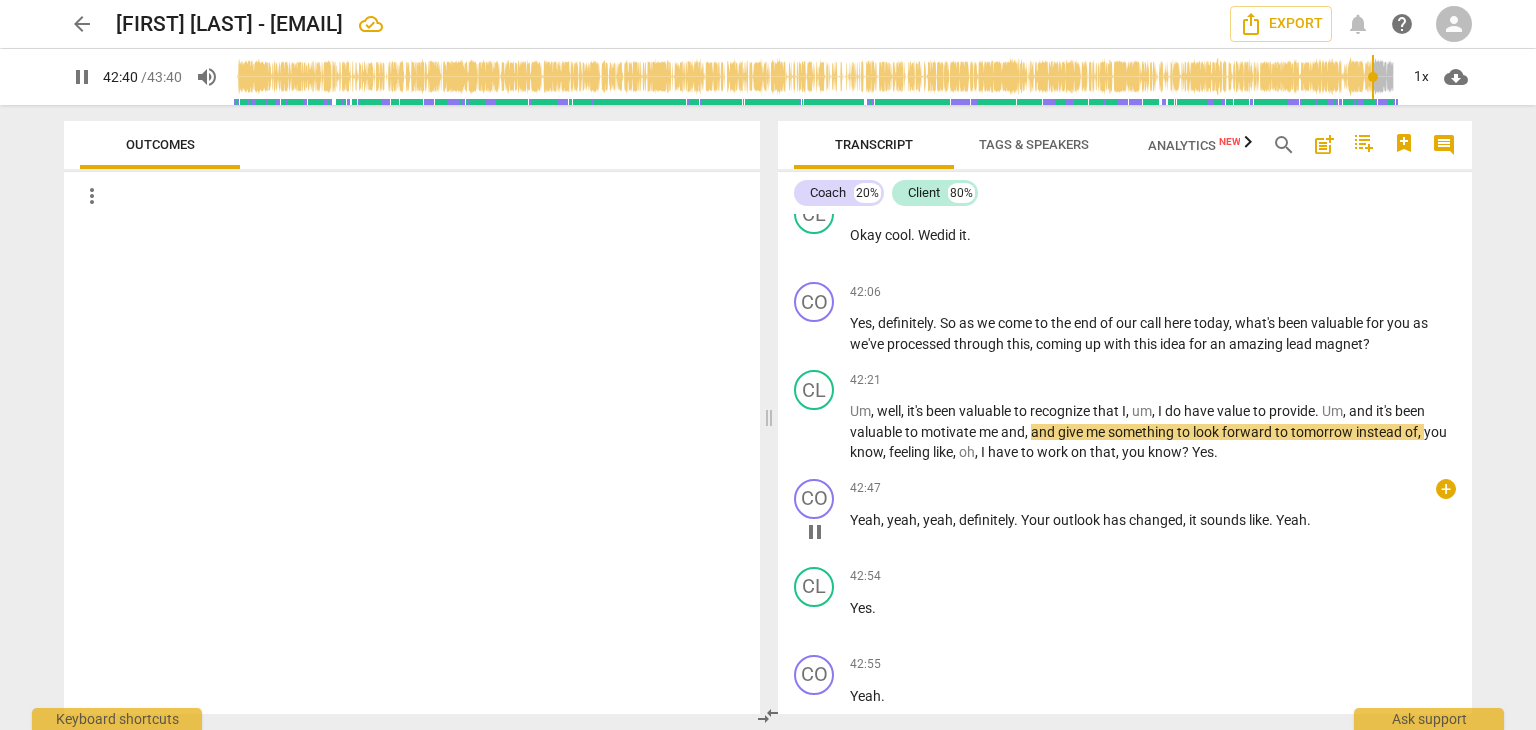 scroll, scrollTop: 15856, scrollLeft: 0, axis: vertical 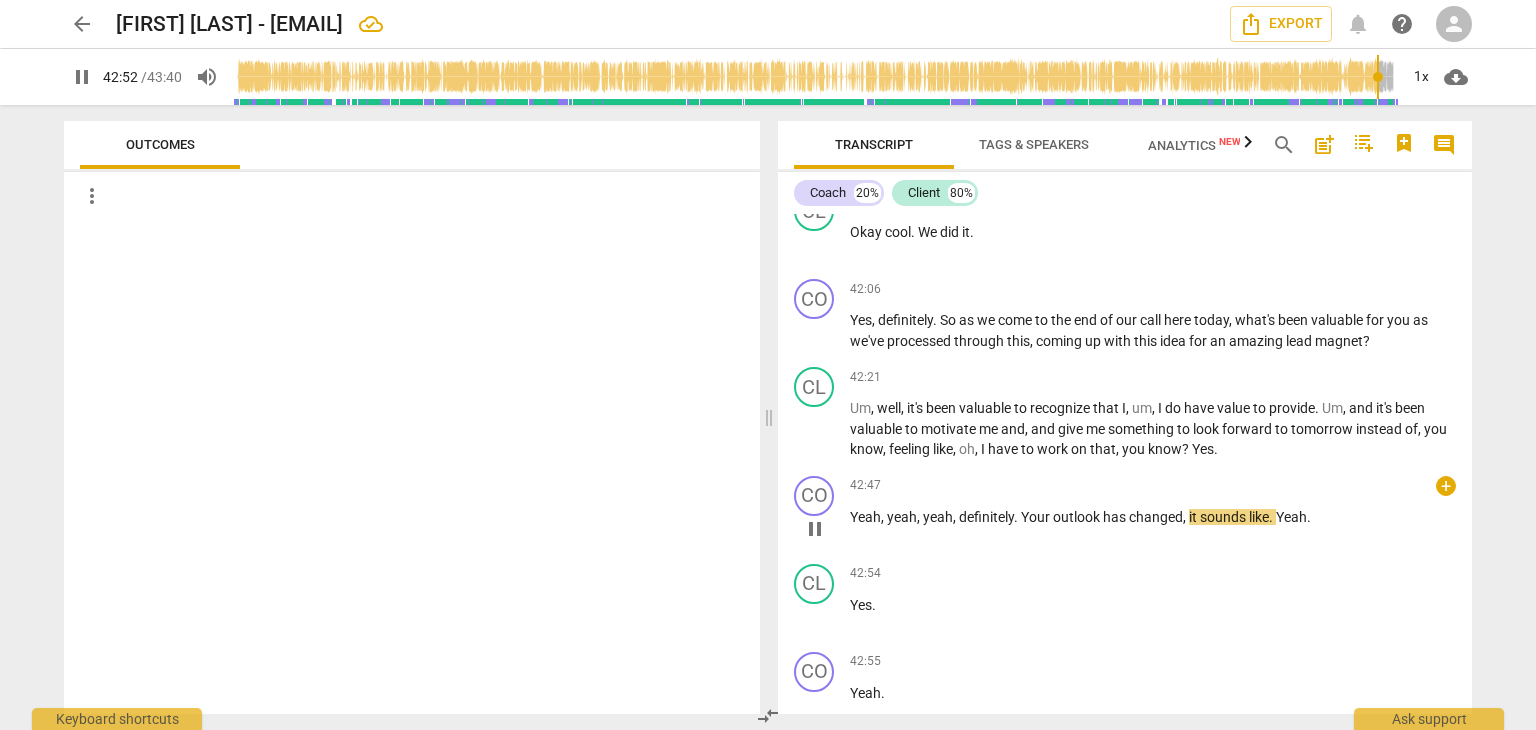 click on "yeah" at bounding box center (938, 517) 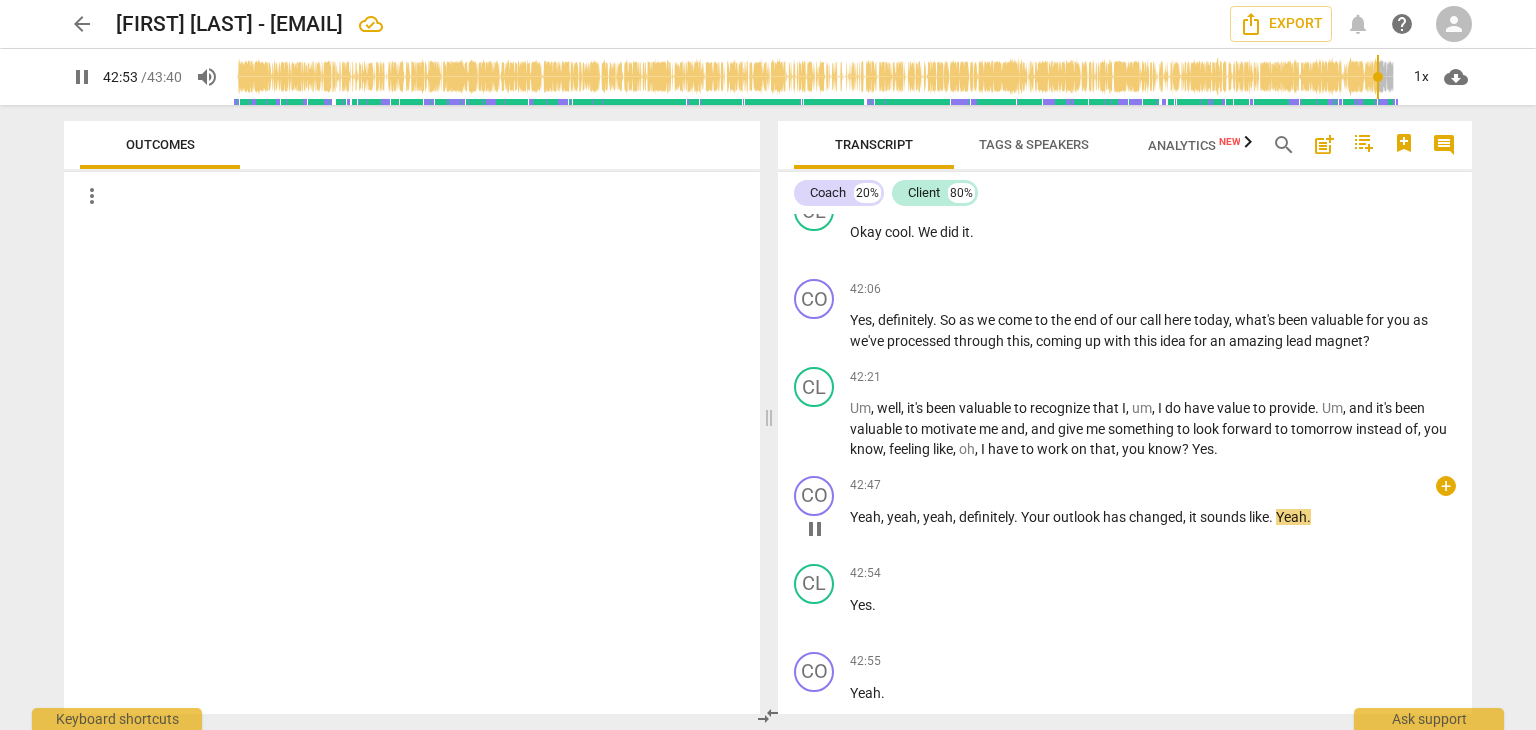 type on "2574" 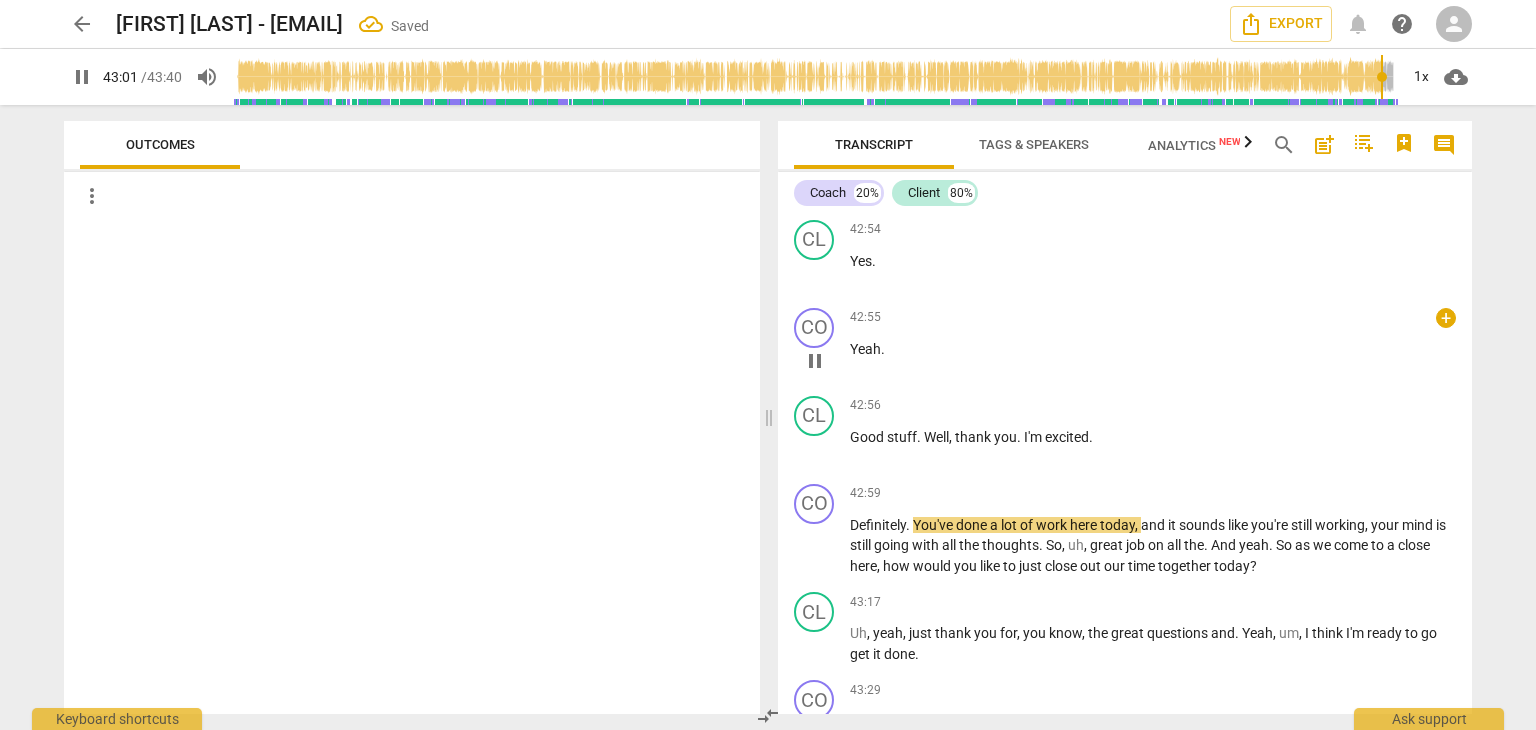 scroll, scrollTop: 16201, scrollLeft: 0, axis: vertical 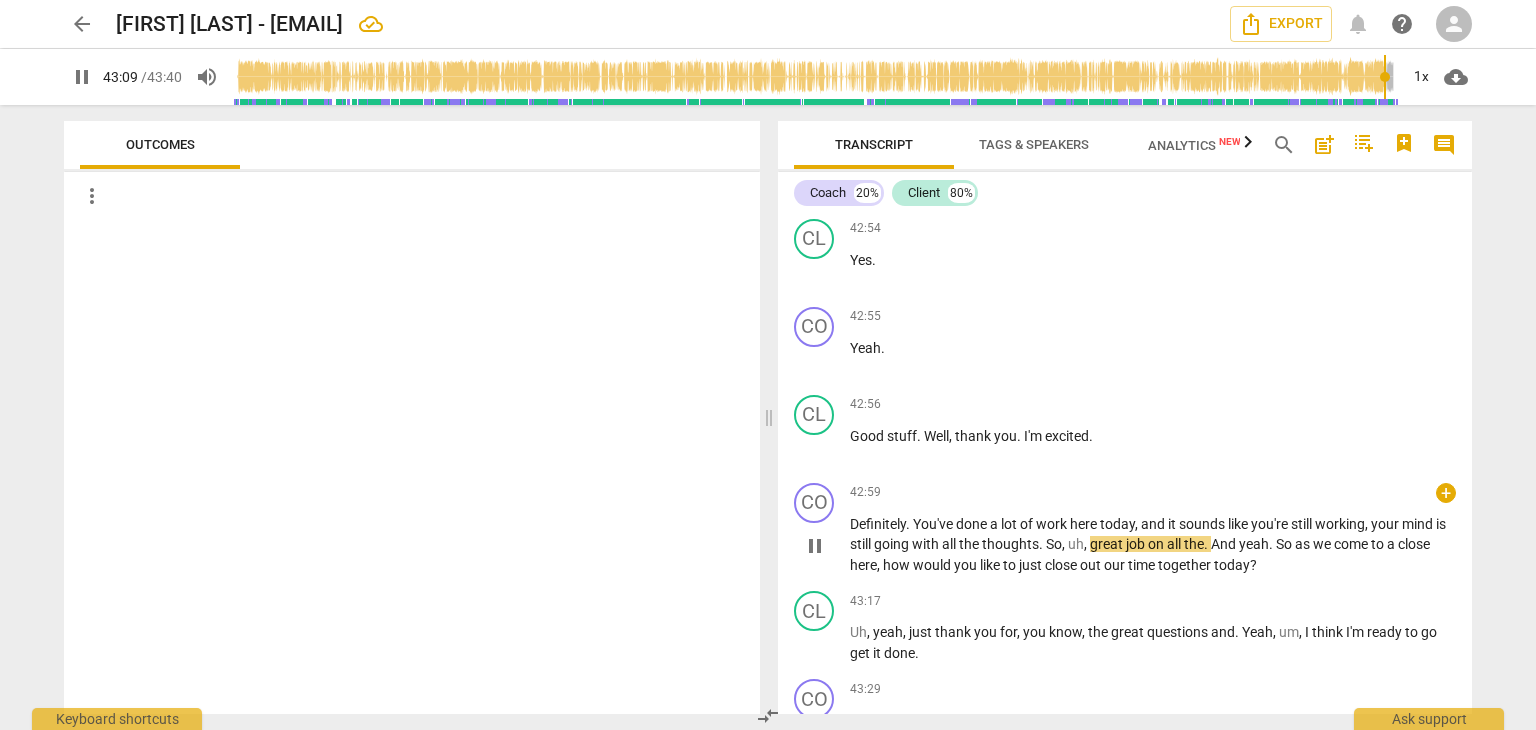 click on "your" at bounding box center [1386, 524] 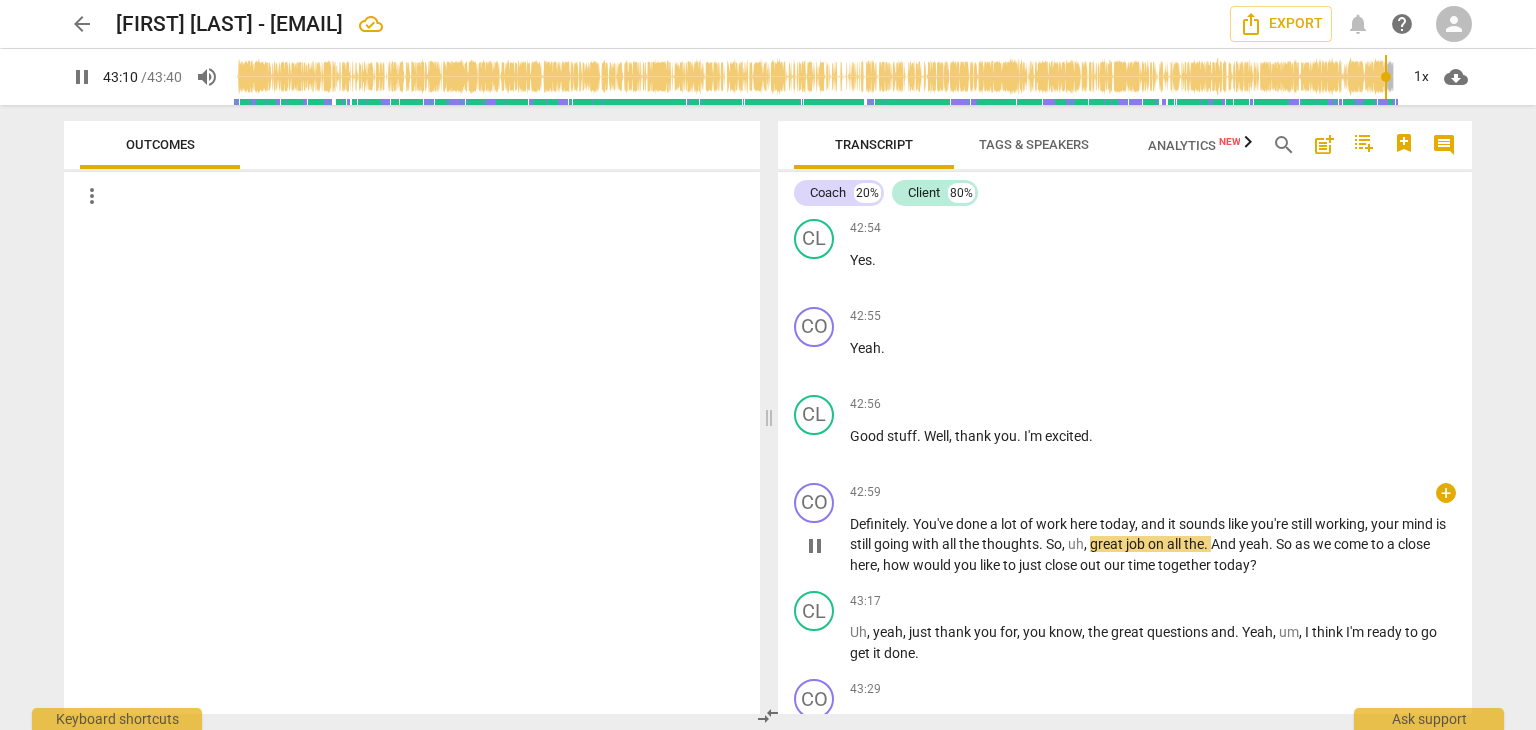 type on "2590" 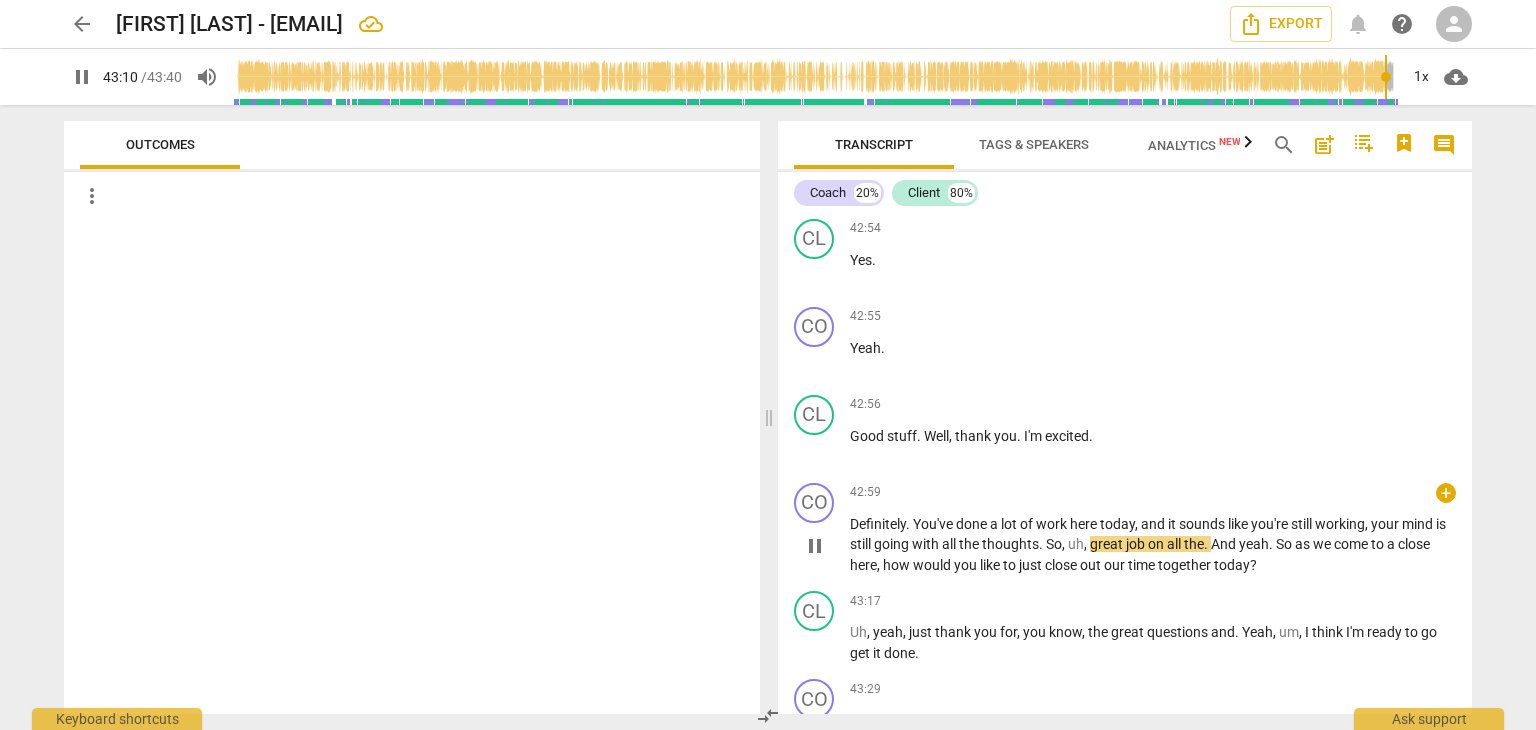 type 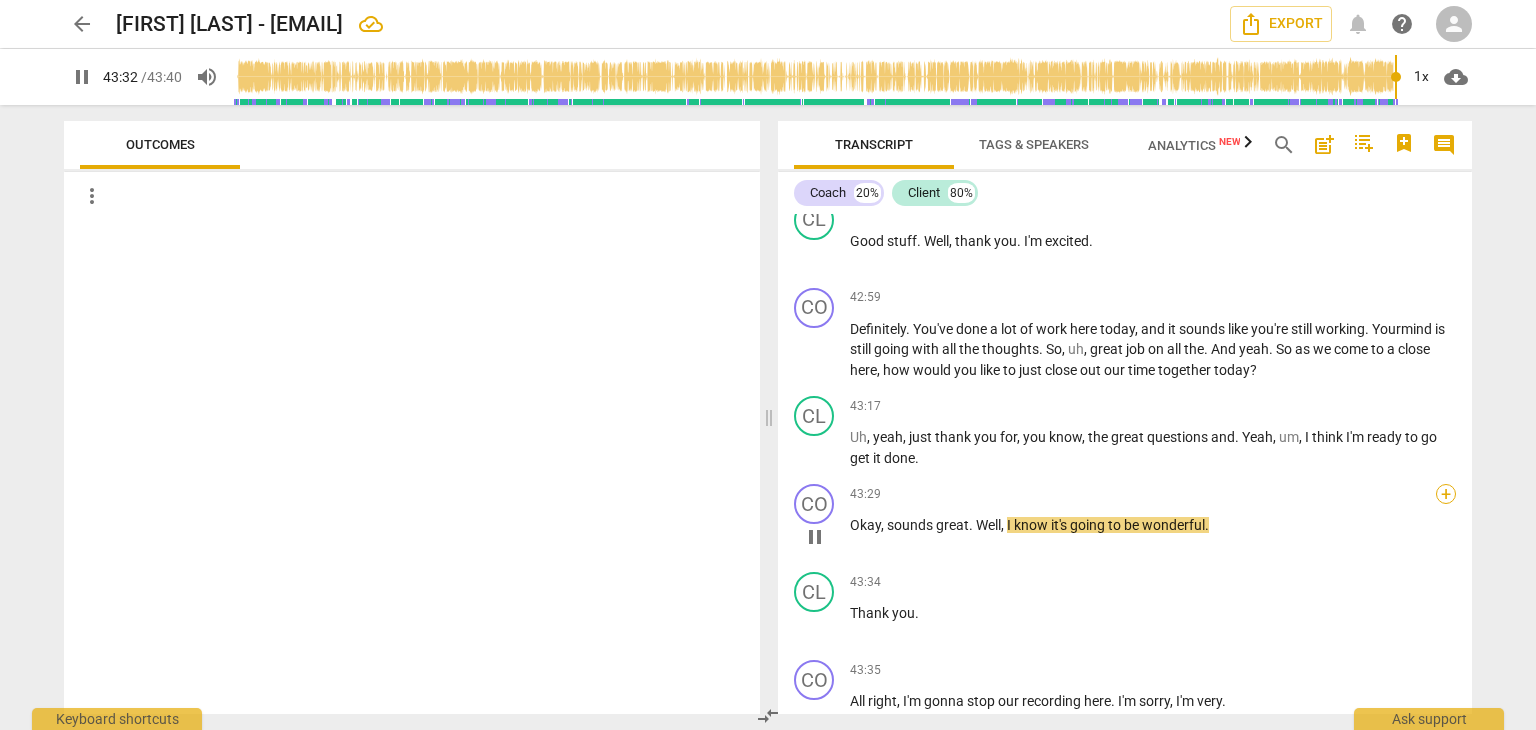scroll, scrollTop: 16401, scrollLeft: 0, axis: vertical 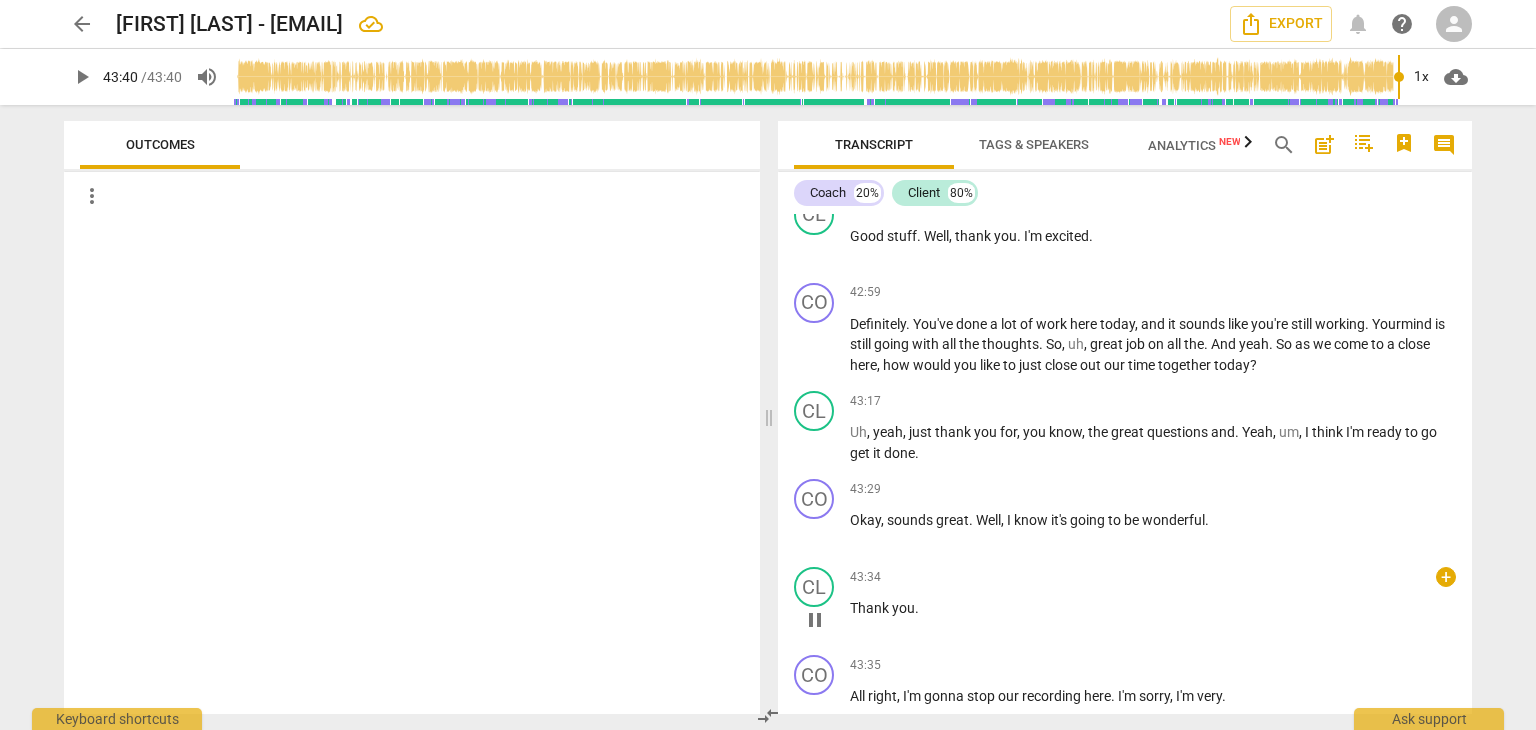 type on "2620" 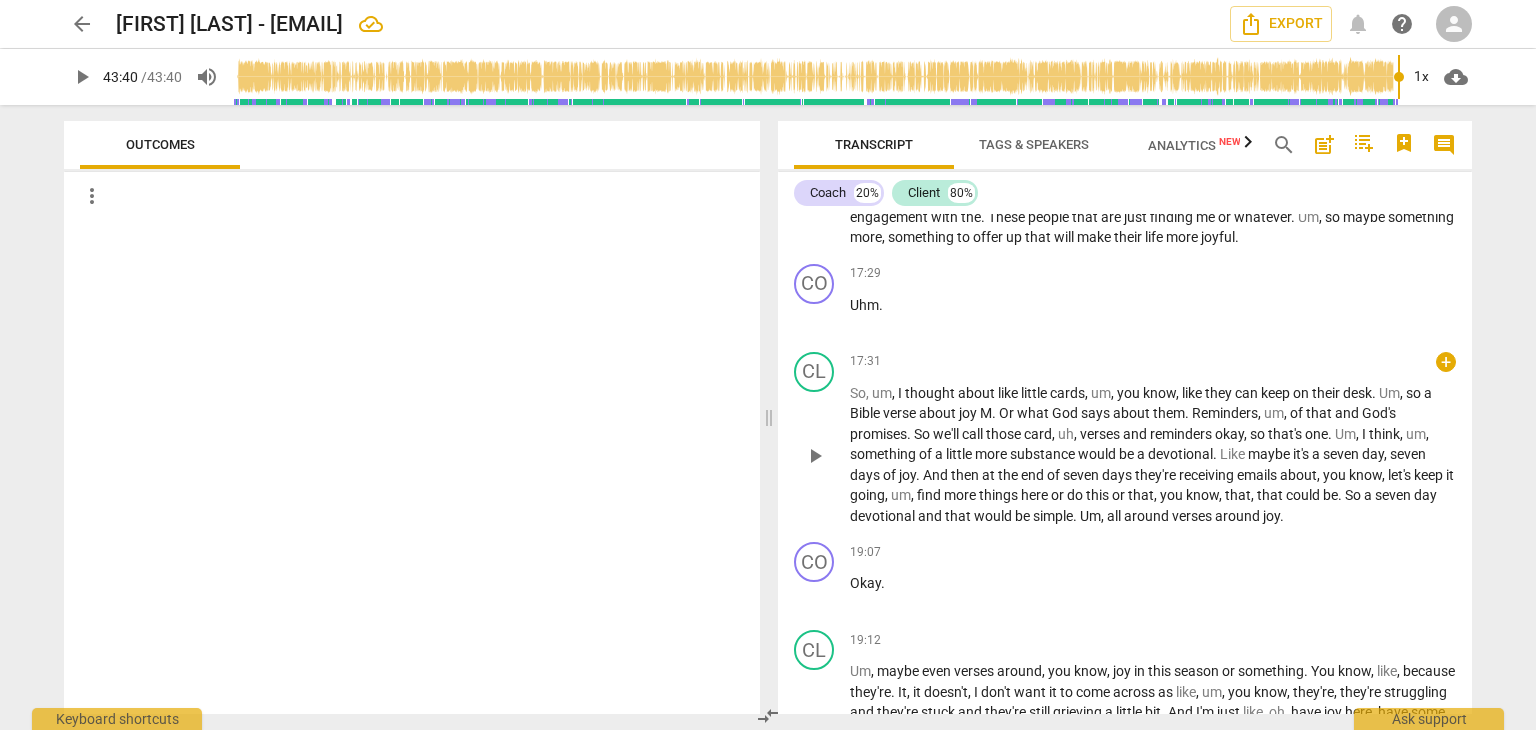 scroll, scrollTop: 6780, scrollLeft: 0, axis: vertical 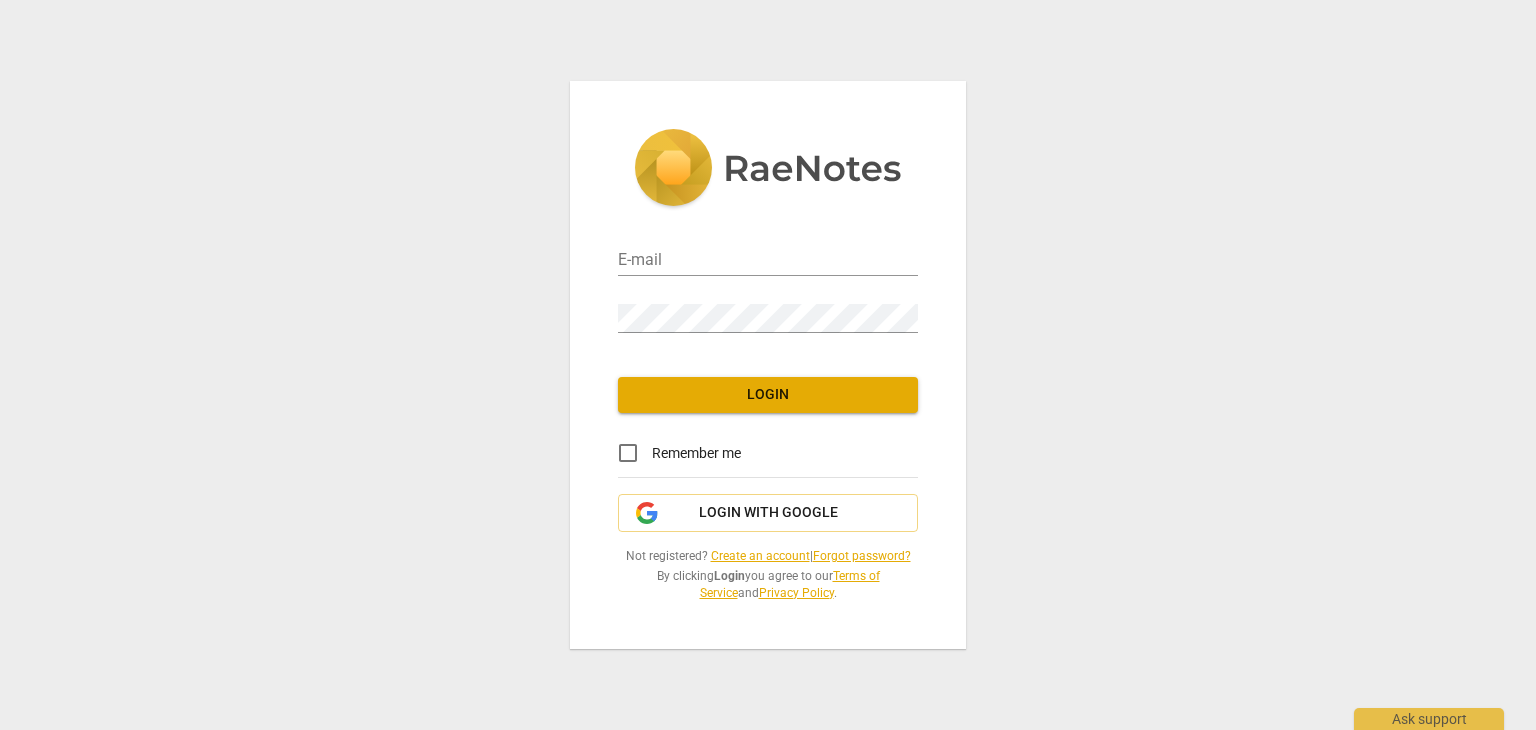 type on "findingmechristiancoaching@[EXAMPLE.COM]" 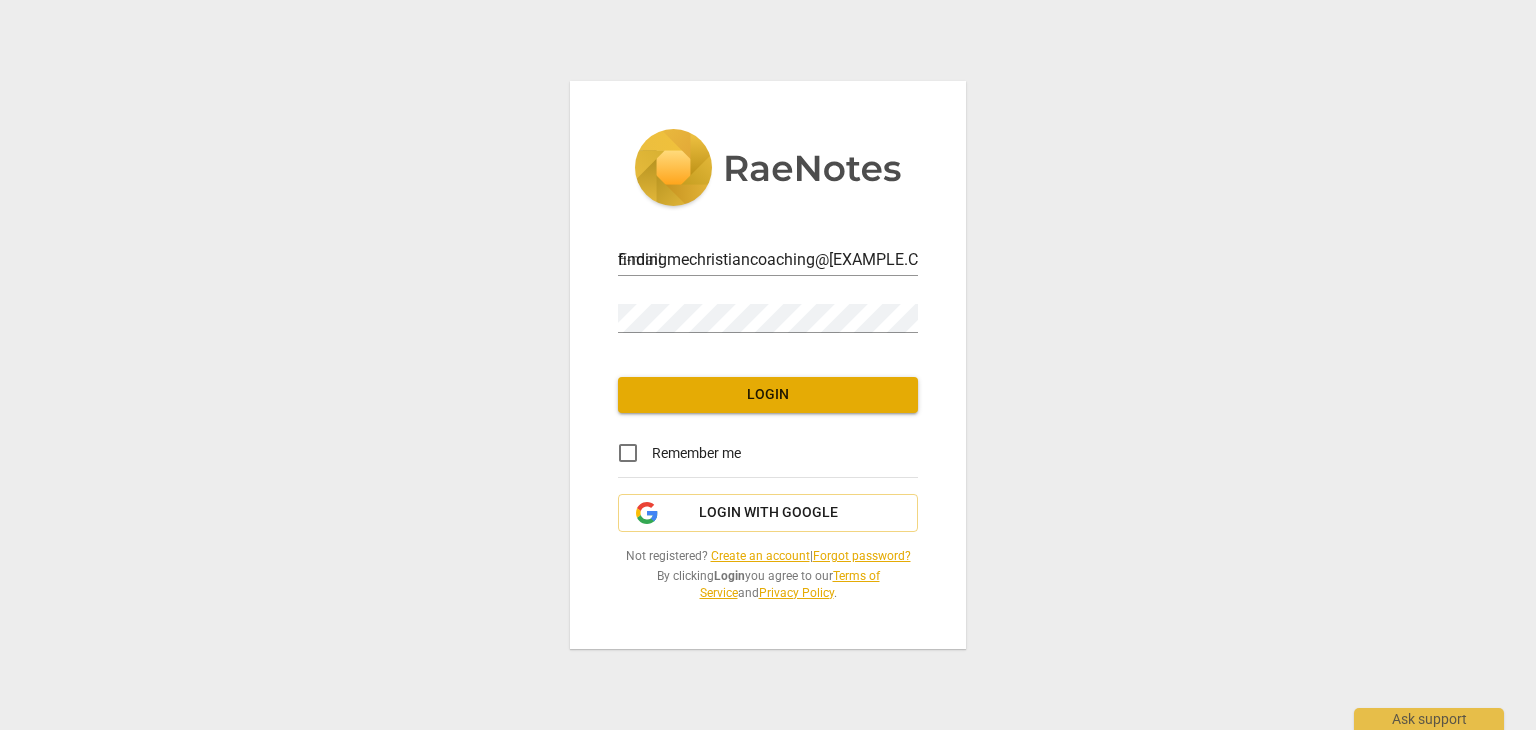 click on "Login" at bounding box center (768, 395) 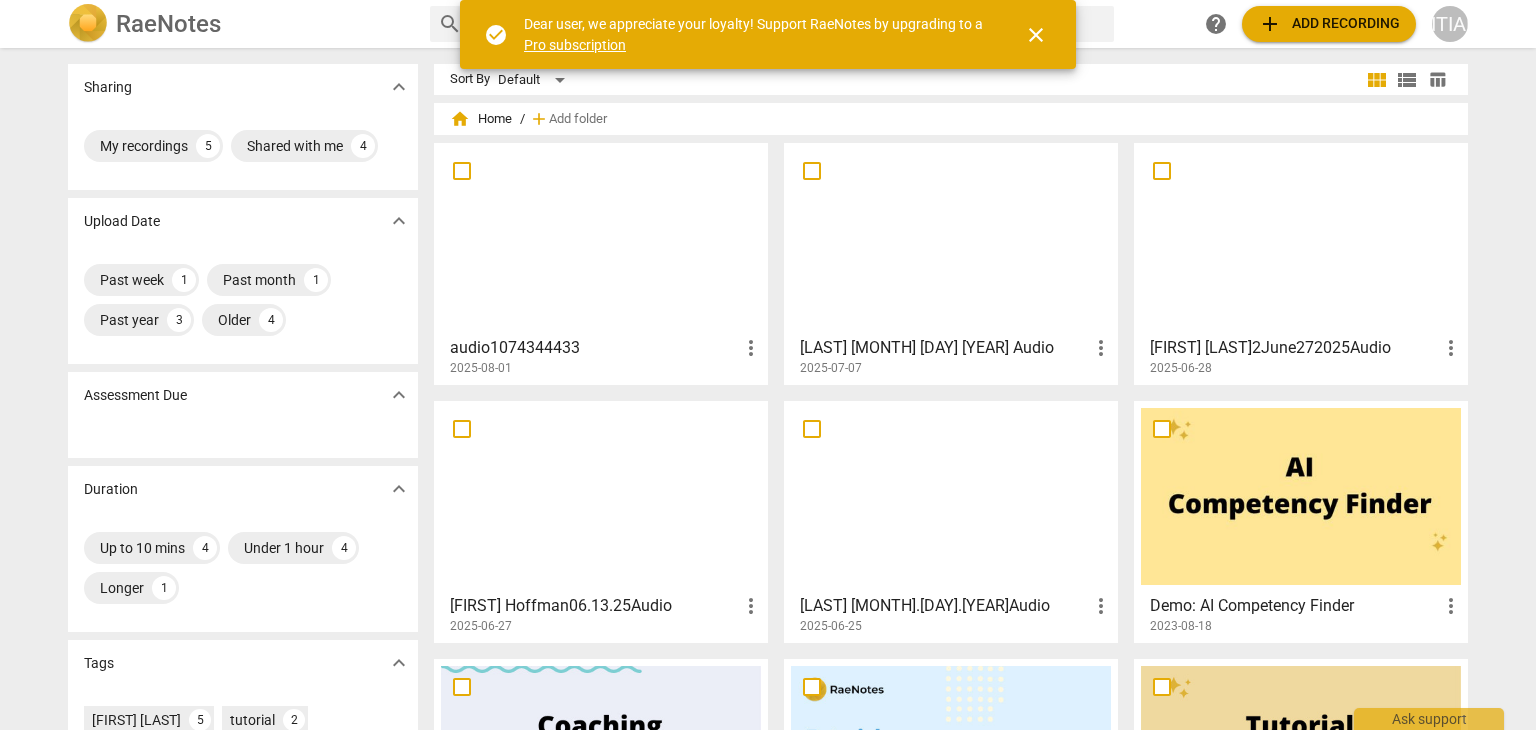 click at bounding box center [601, 238] 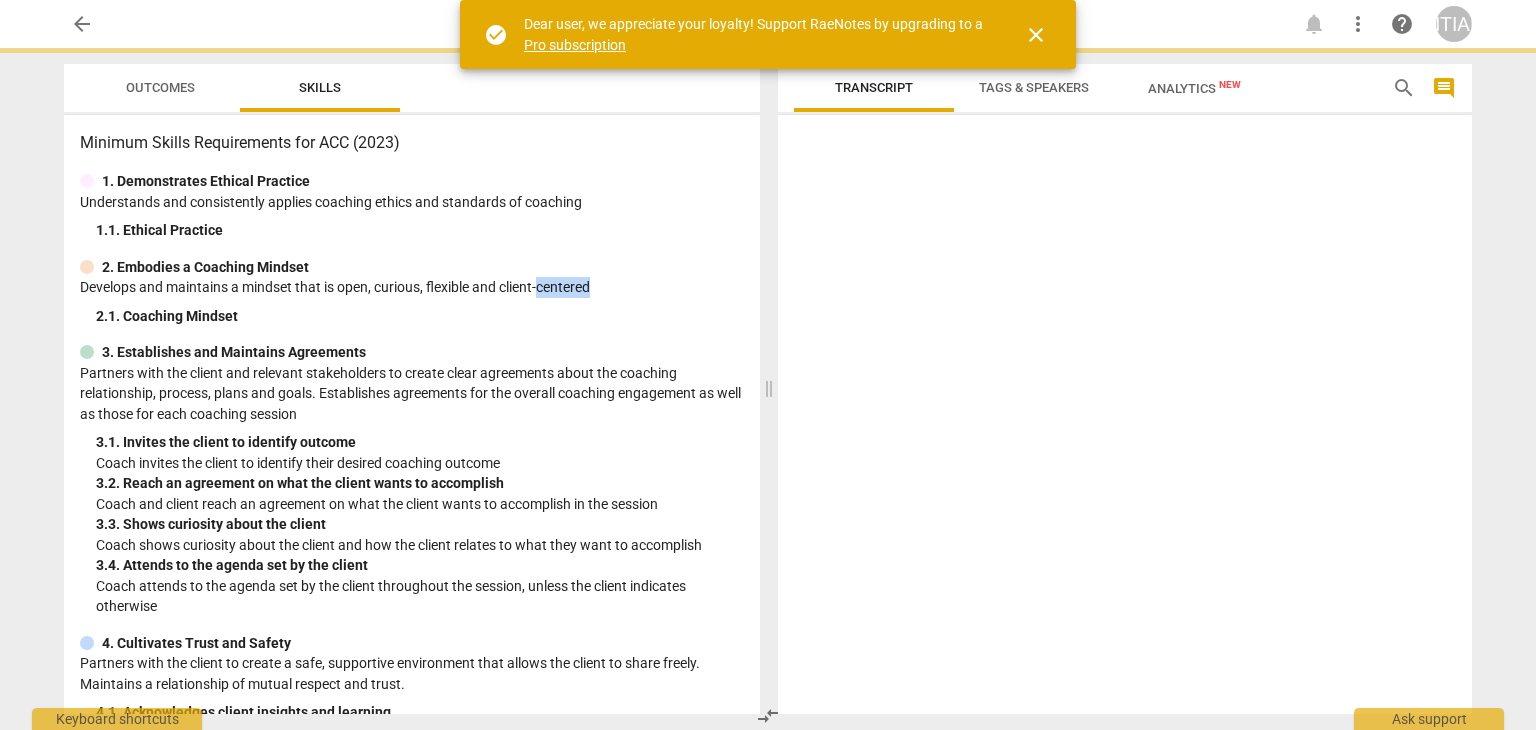click on "Develops and maintains a mindset that is open, curious, flexible and client-centered" at bounding box center (412, 287) 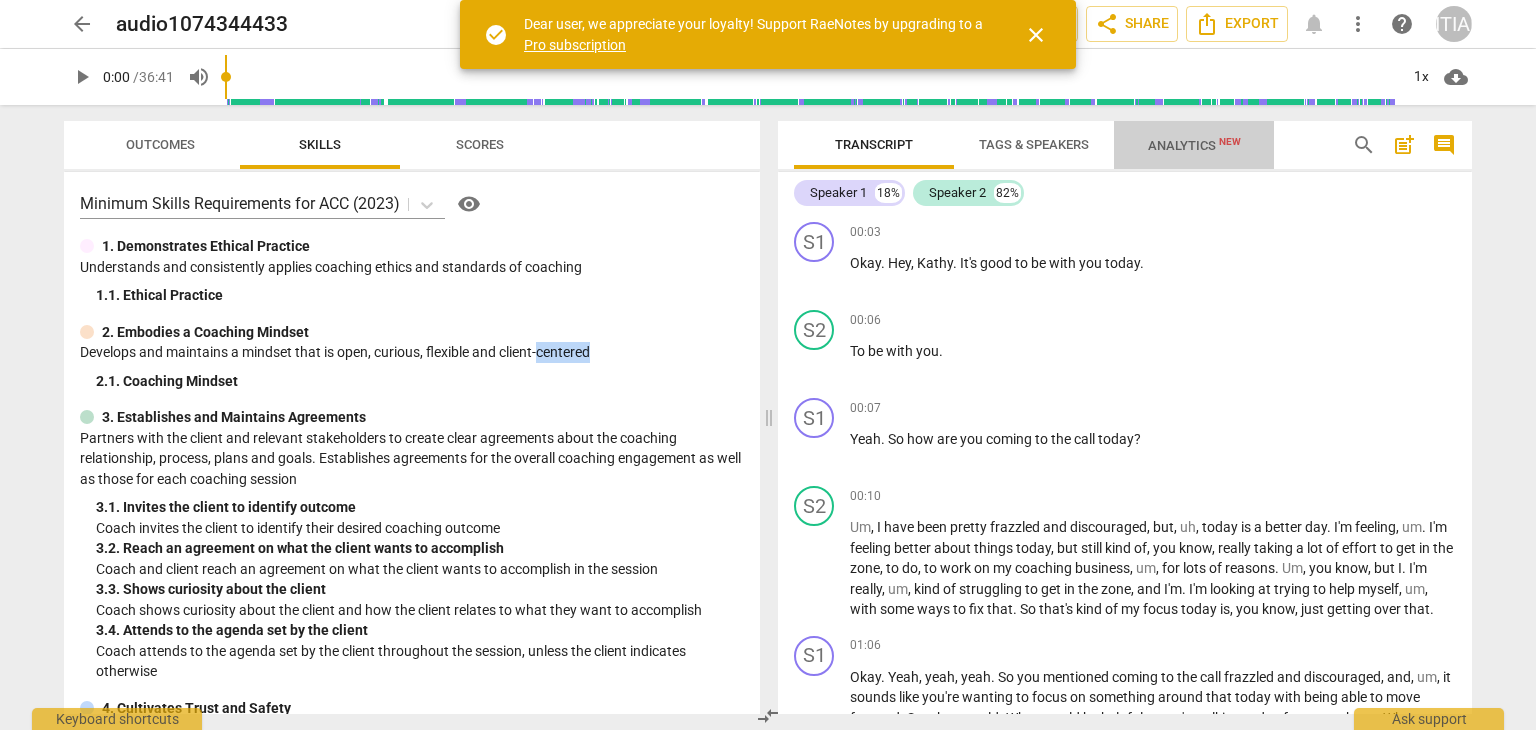 click on "Analytics   New" at bounding box center [1194, 145] 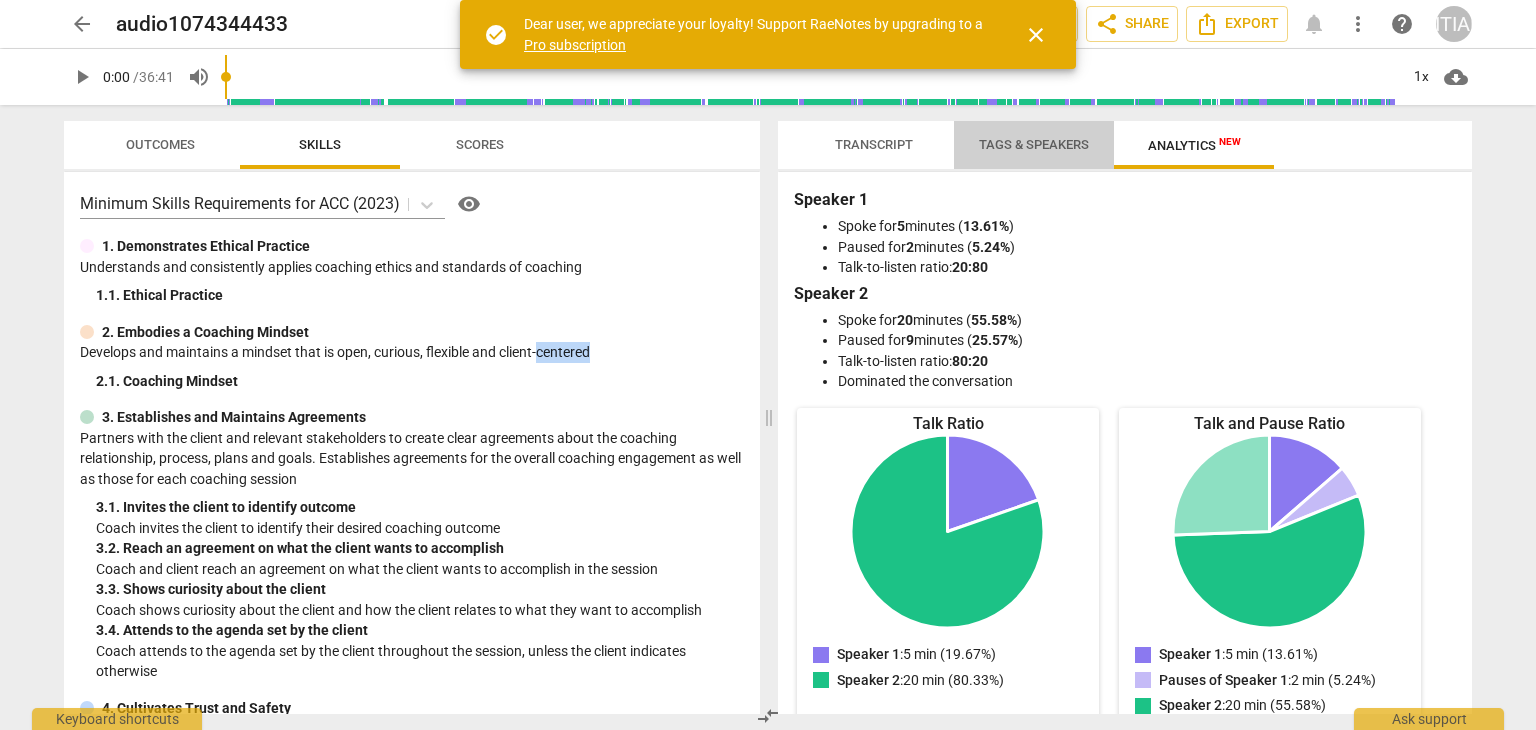 click on "Tags & Speakers" at bounding box center [1034, 144] 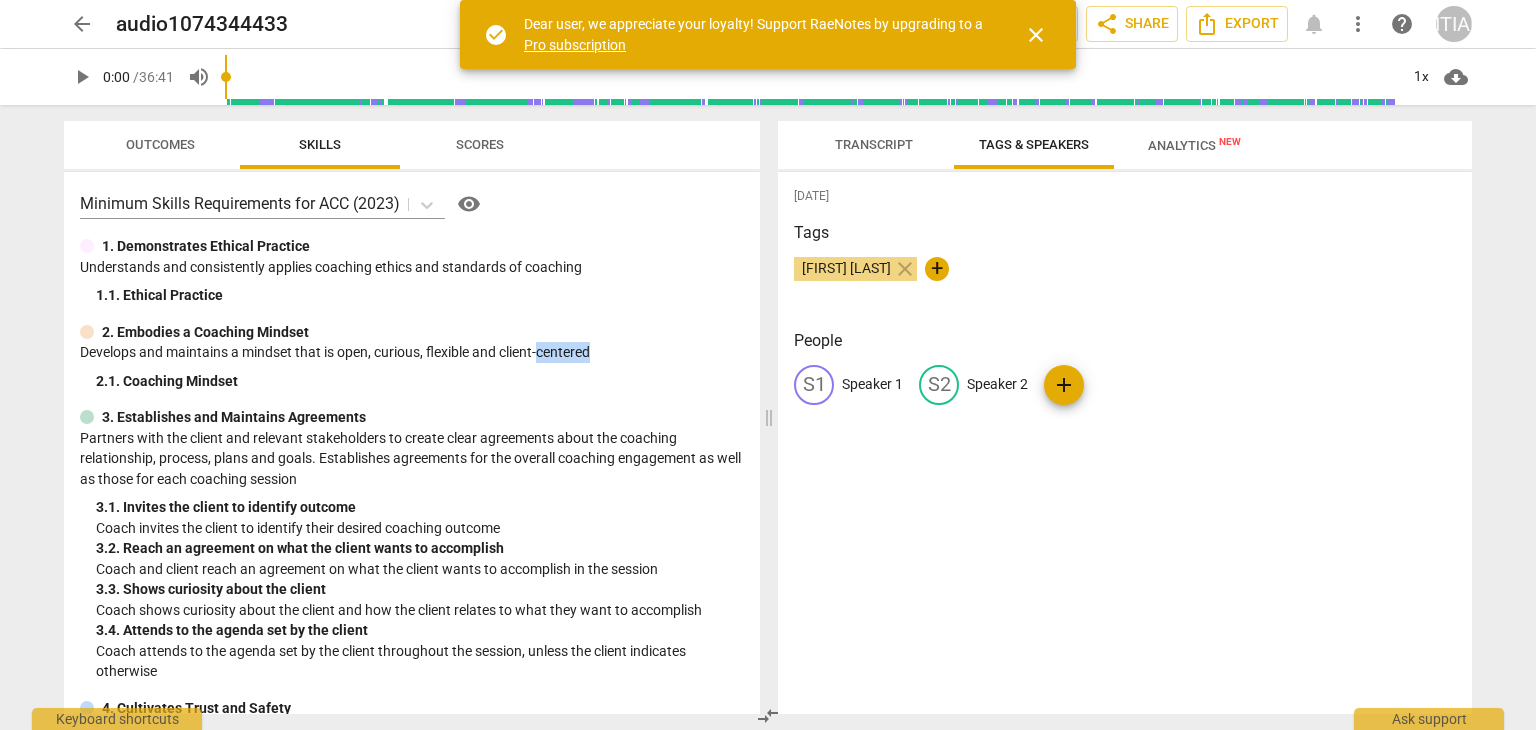 click on "Transcript" at bounding box center [874, 144] 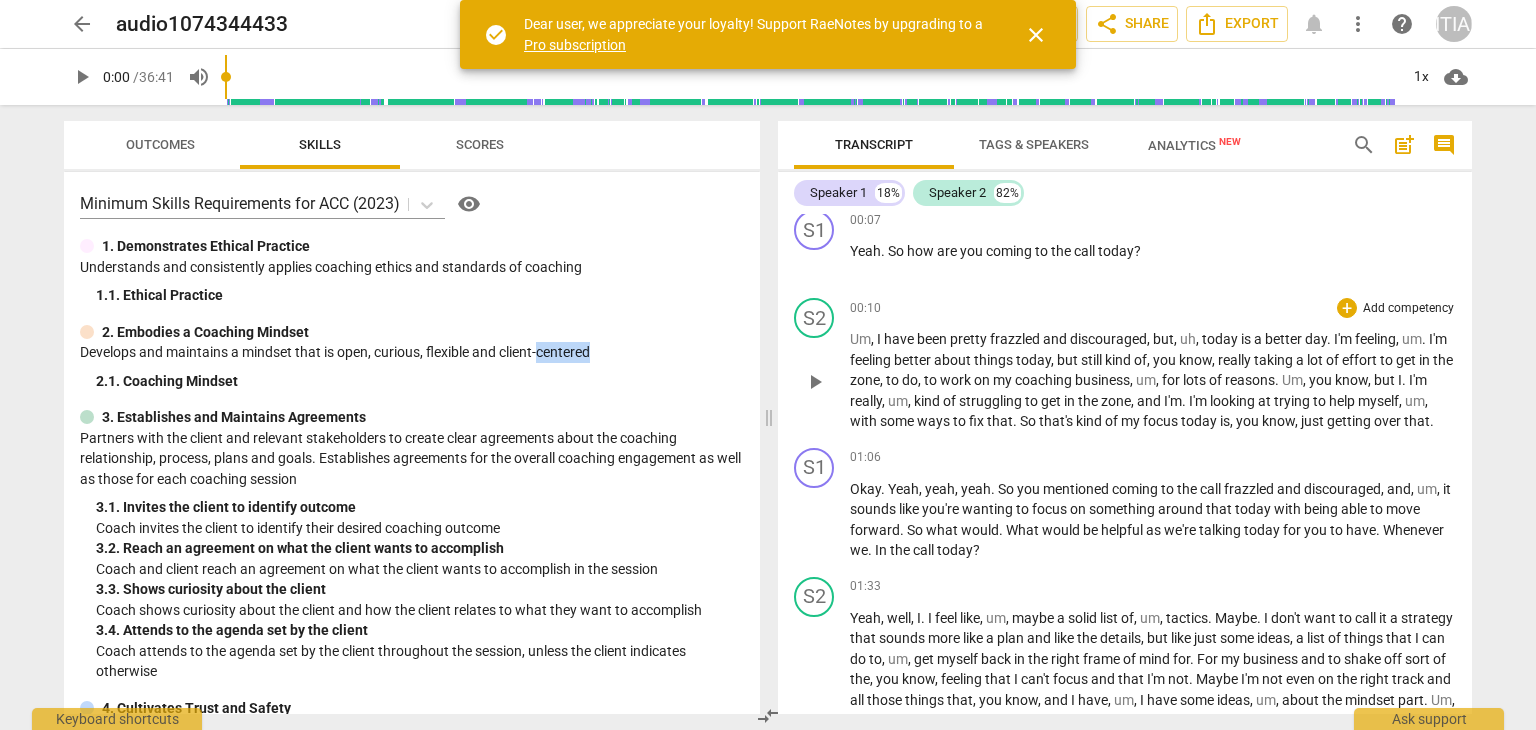scroll, scrollTop: 200, scrollLeft: 0, axis: vertical 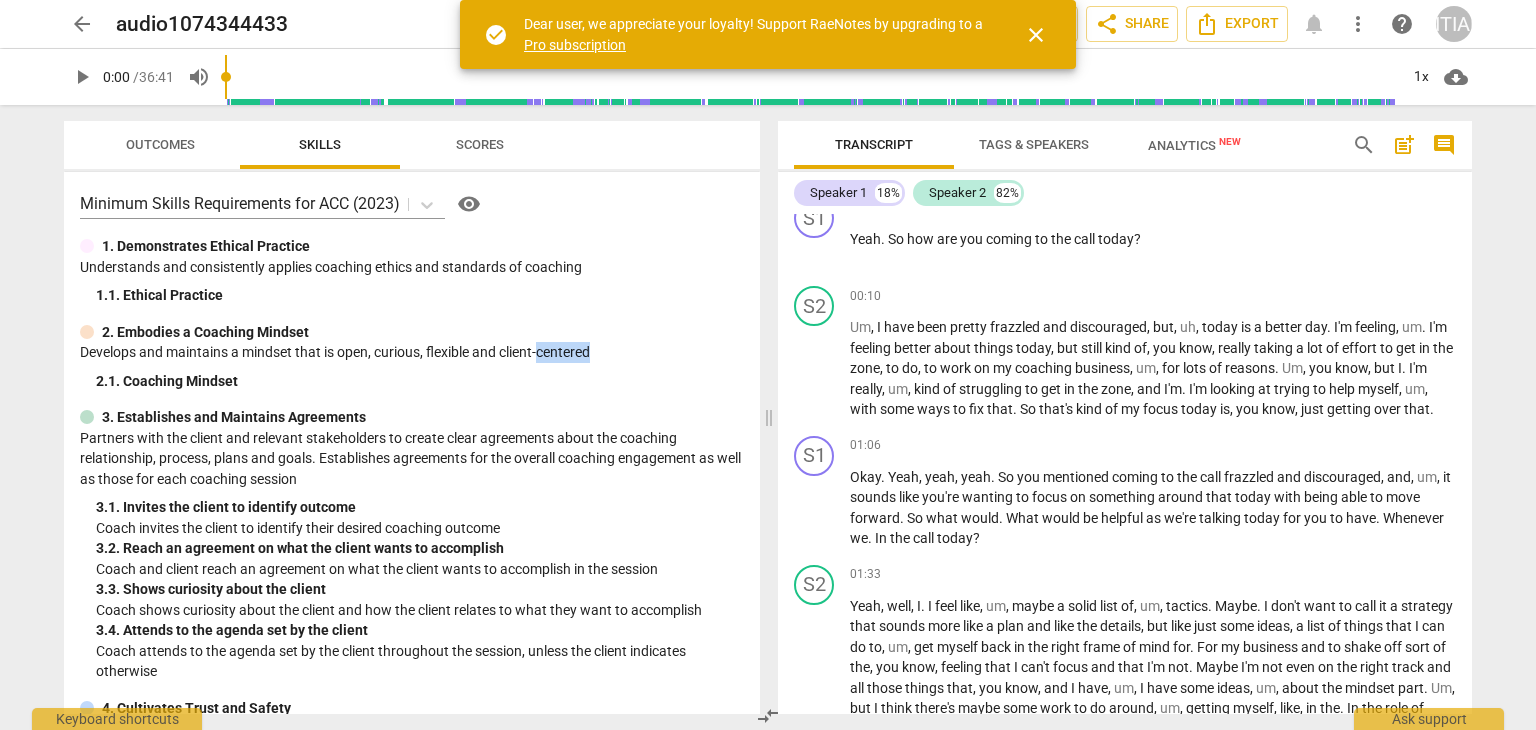 click on "RB" at bounding box center [1454, 24] 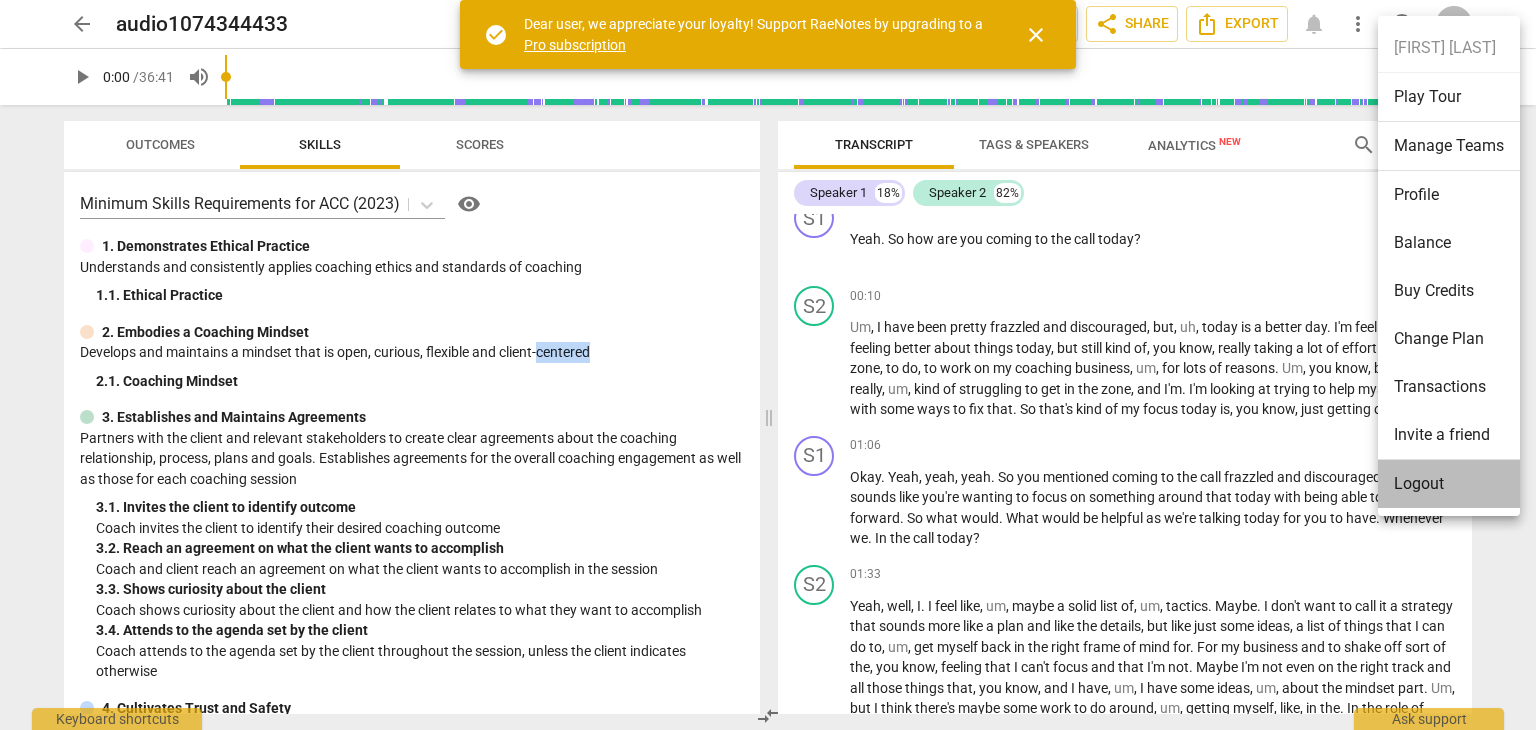 click on "Logout" at bounding box center (1449, 484) 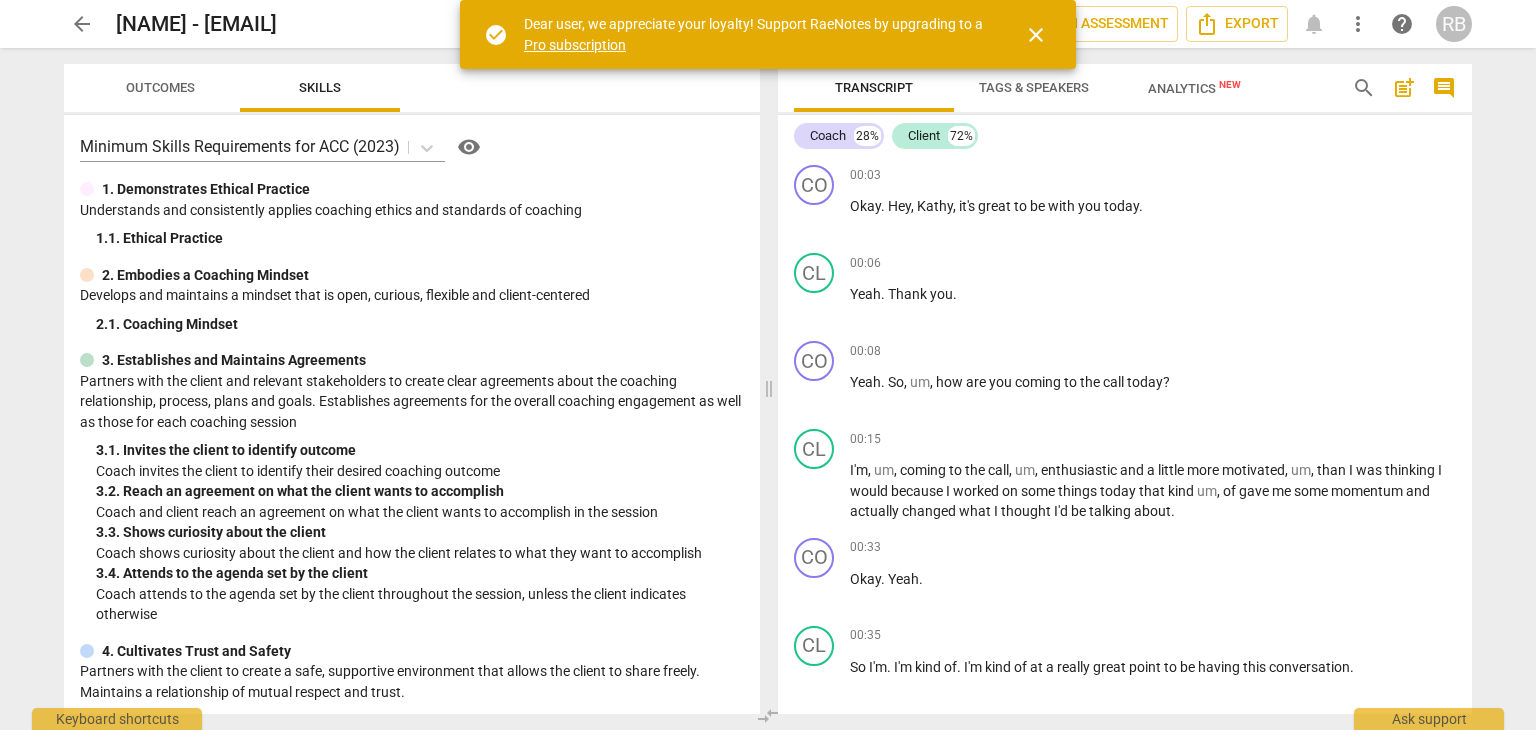 scroll, scrollTop: 0, scrollLeft: 0, axis: both 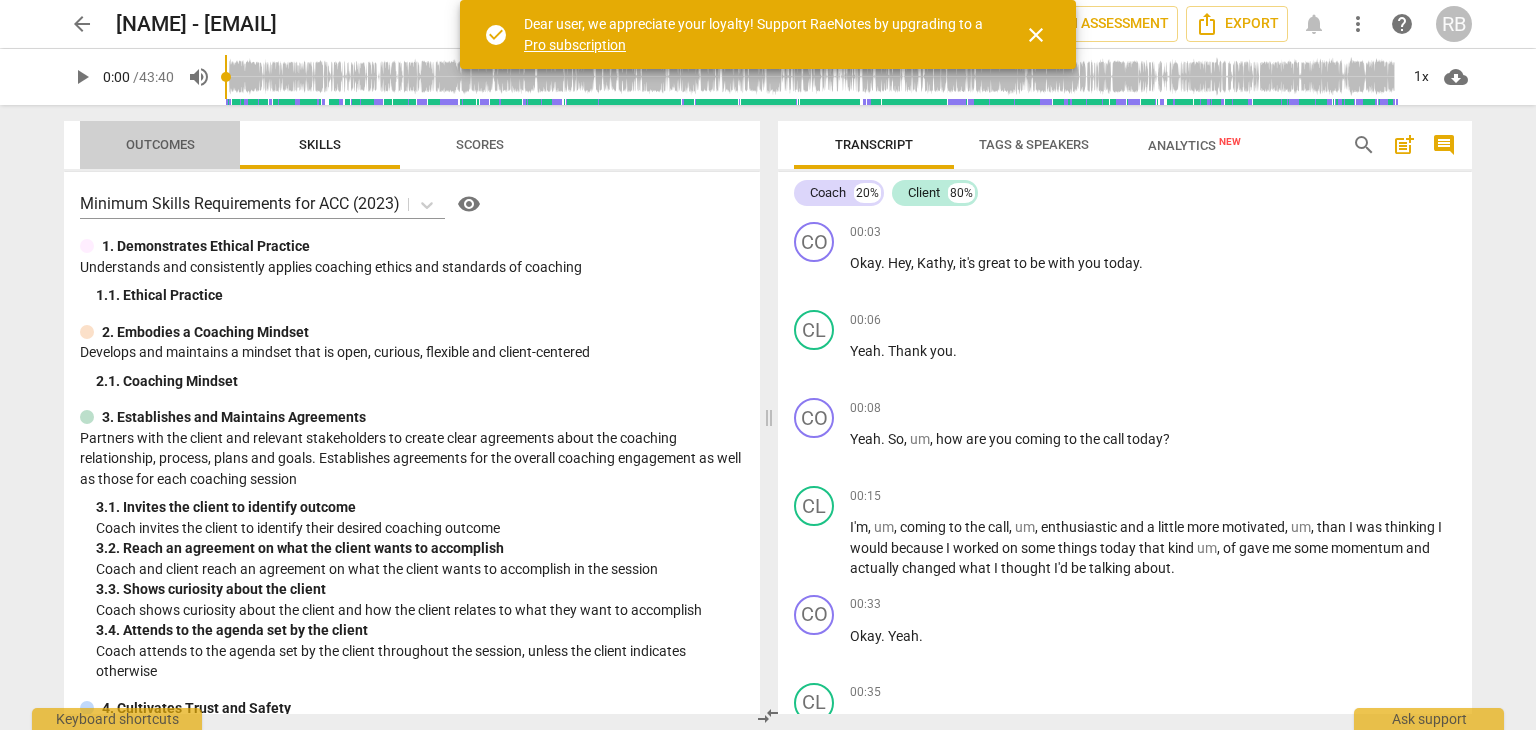 click on "Outcomes" at bounding box center [160, 144] 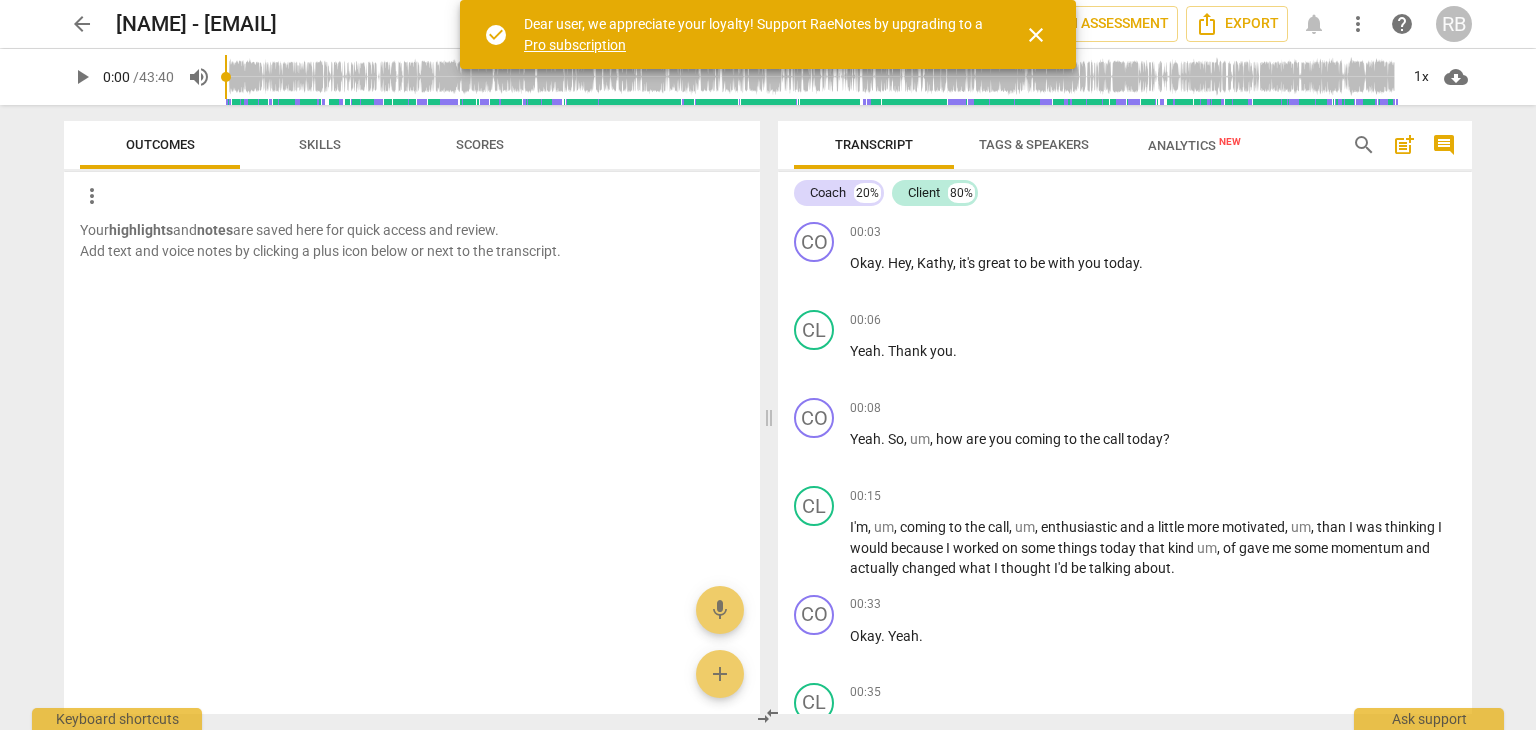 click on "Skills" at bounding box center (320, 144) 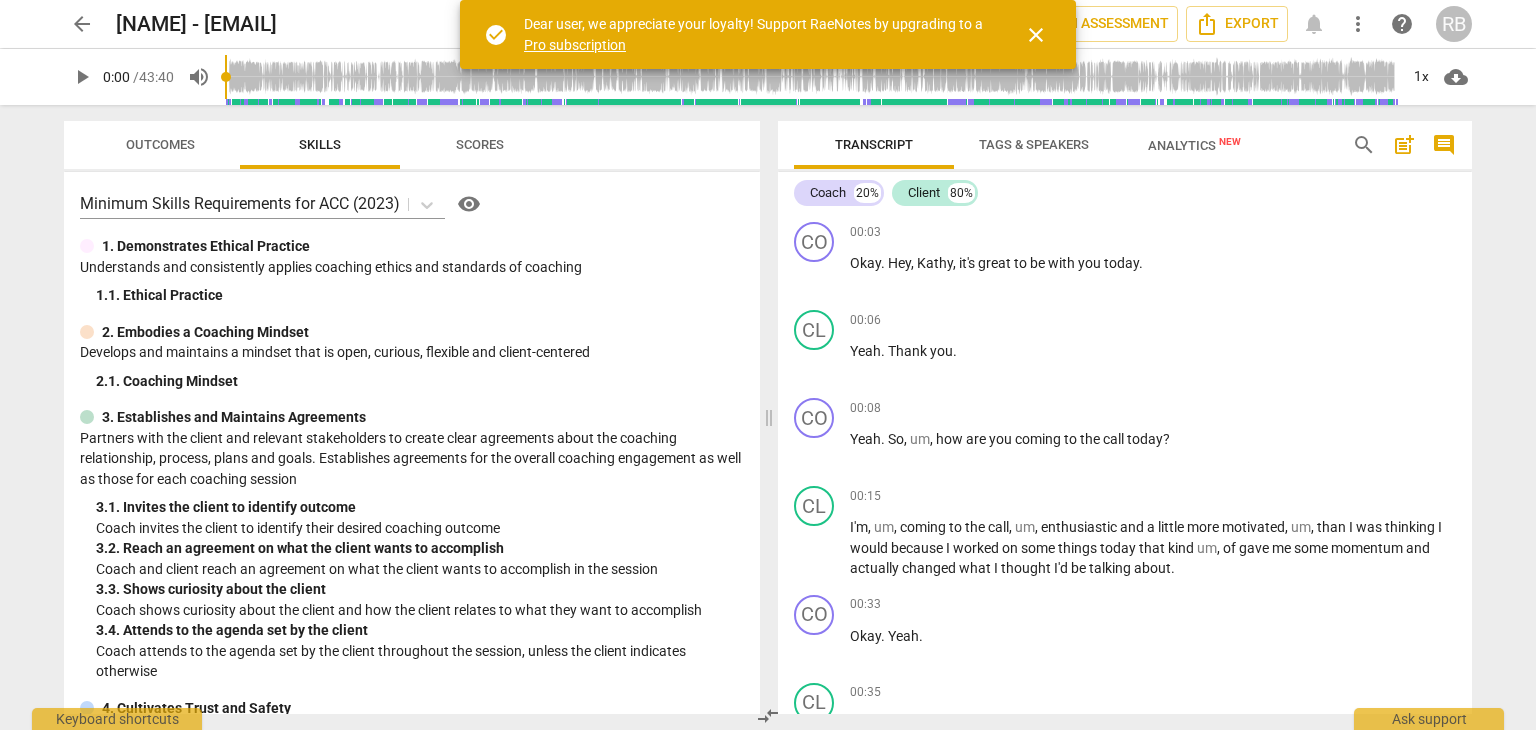 click on "Scores" at bounding box center (480, 144) 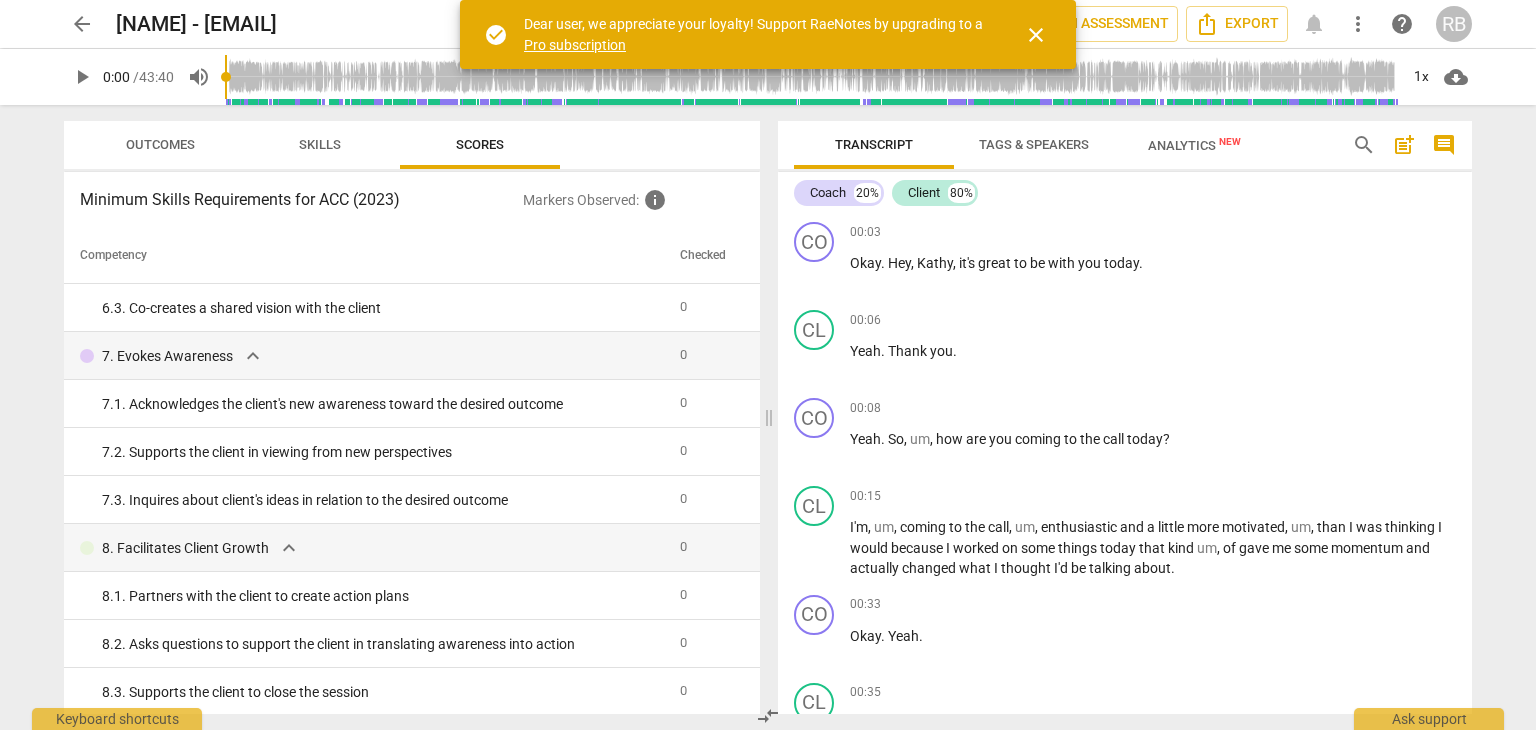 scroll, scrollTop: 963, scrollLeft: 0, axis: vertical 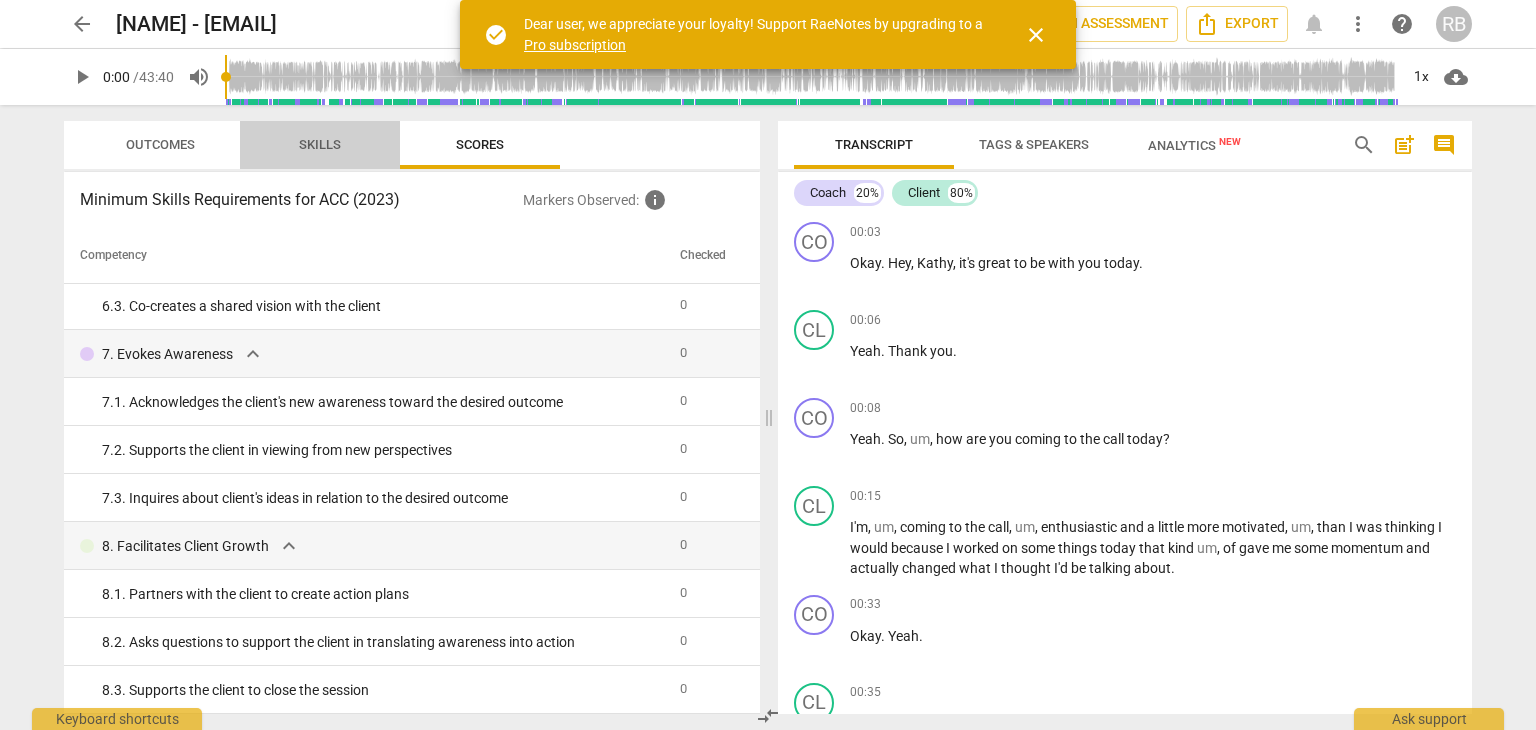 click on "Skills" at bounding box center (320, 144) 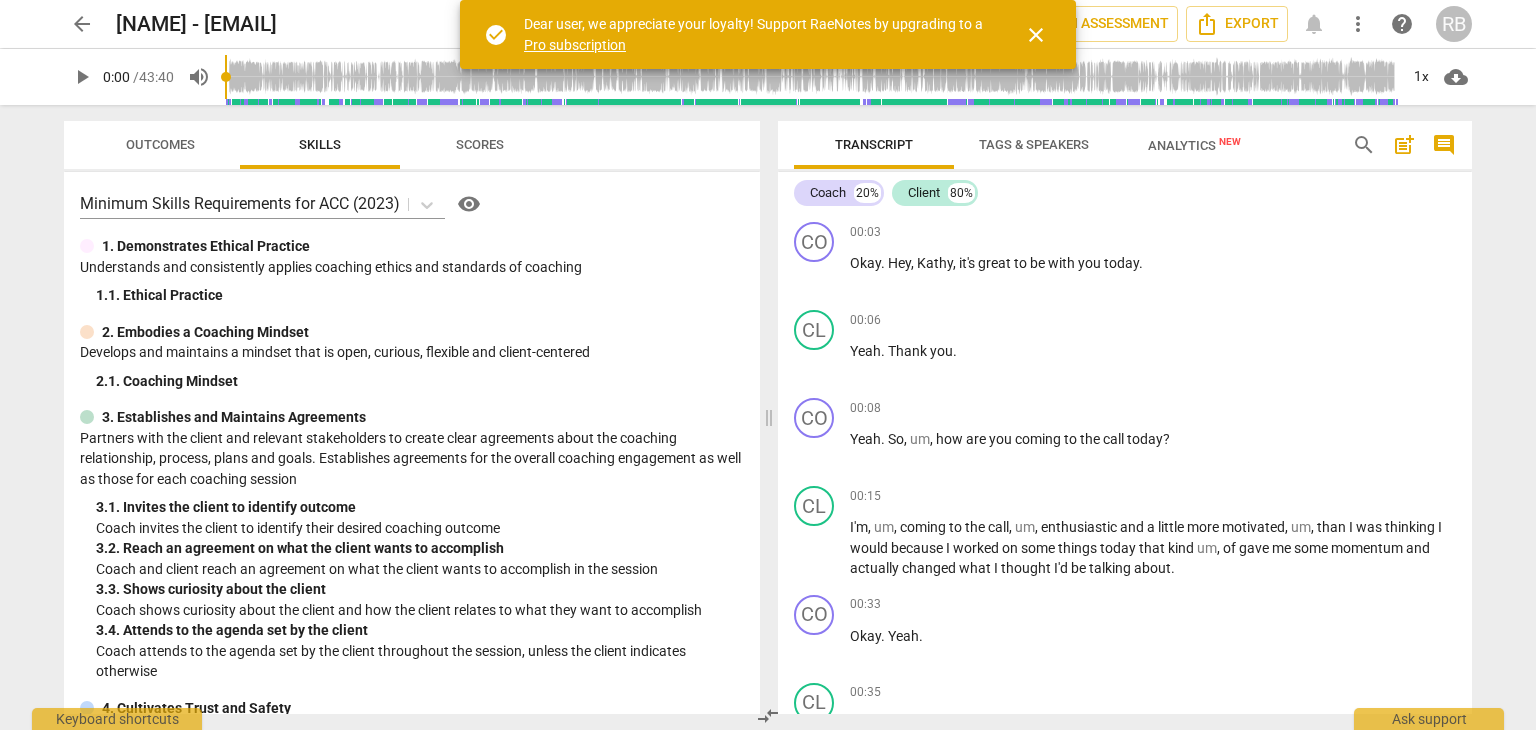 click on "Outcomes" at bounding box center [160, 144] 